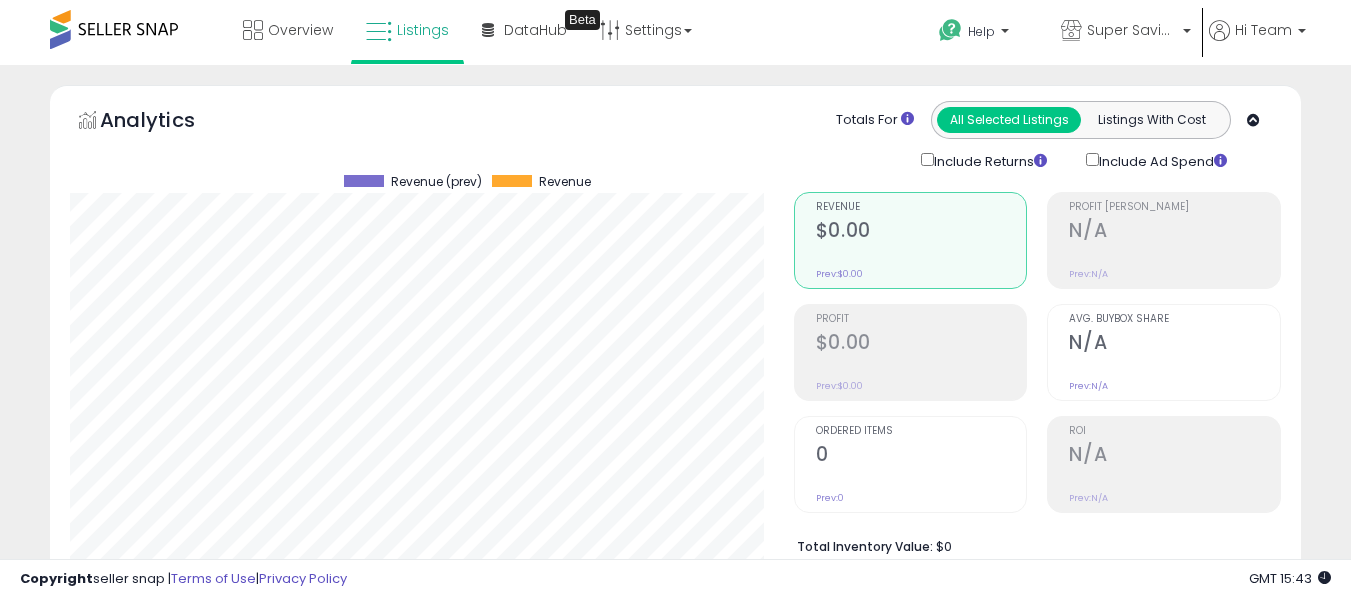 scroll, scrollTop: 744, scrollLeft: 0, axis: vertical 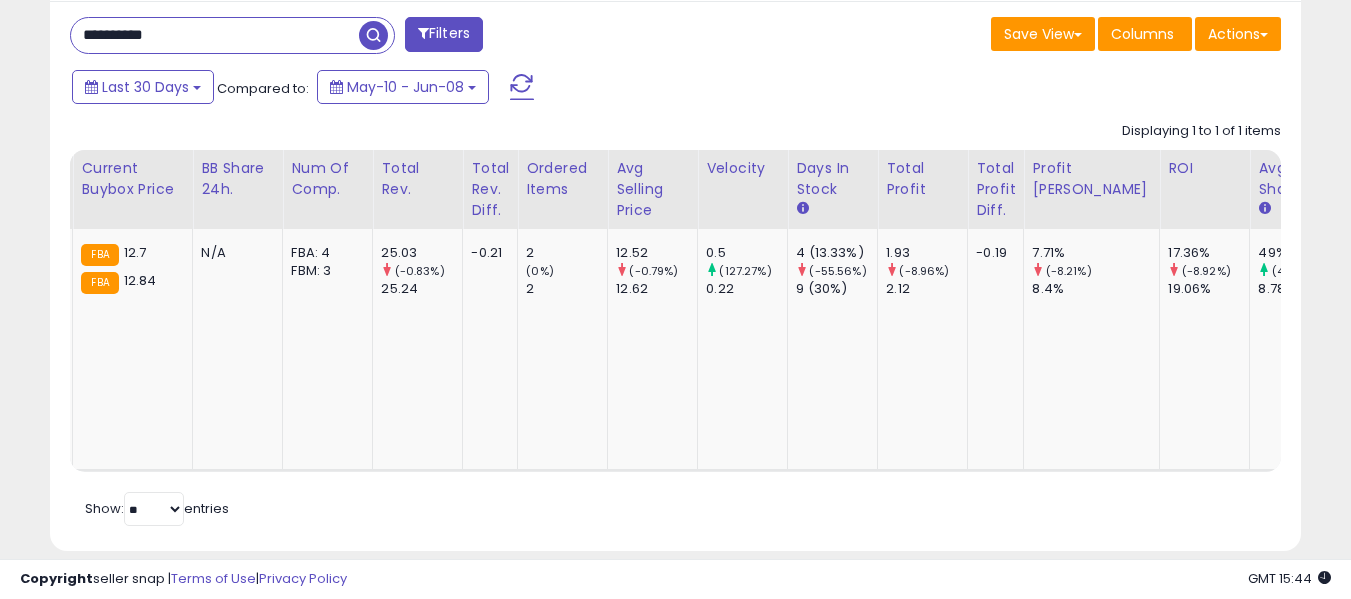 click on "**********" at bounding box center (215, 35) 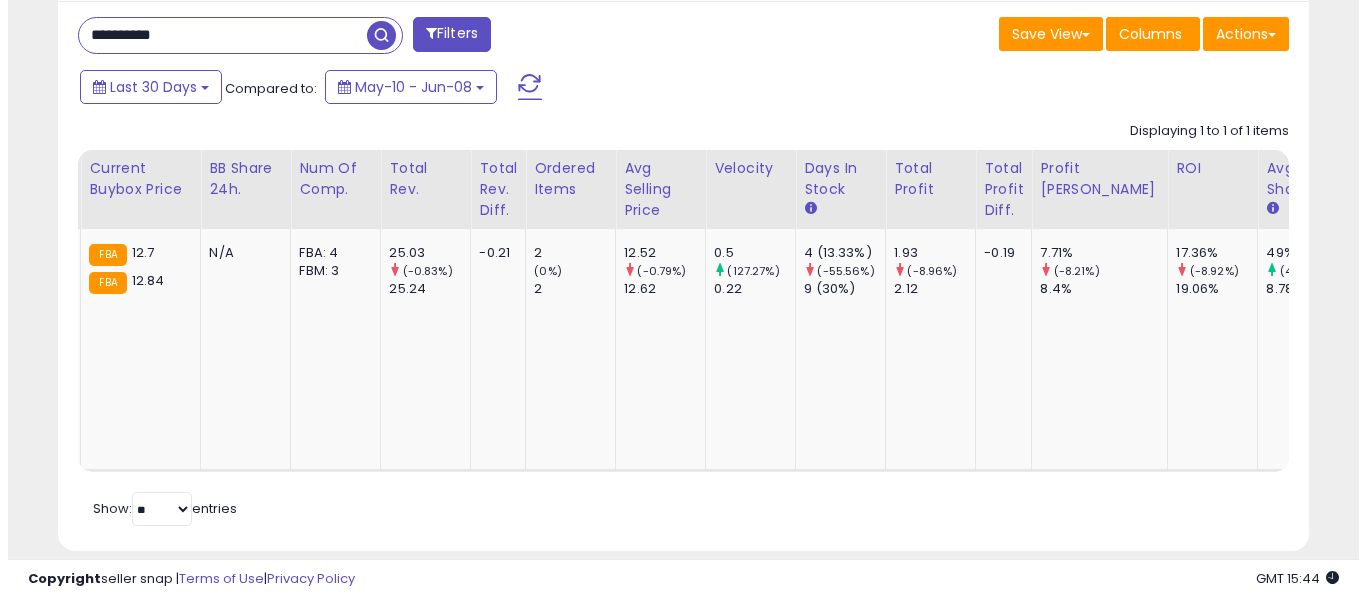 scroll, scrollTop: 621, scrollLeft: 0, axis: vertical 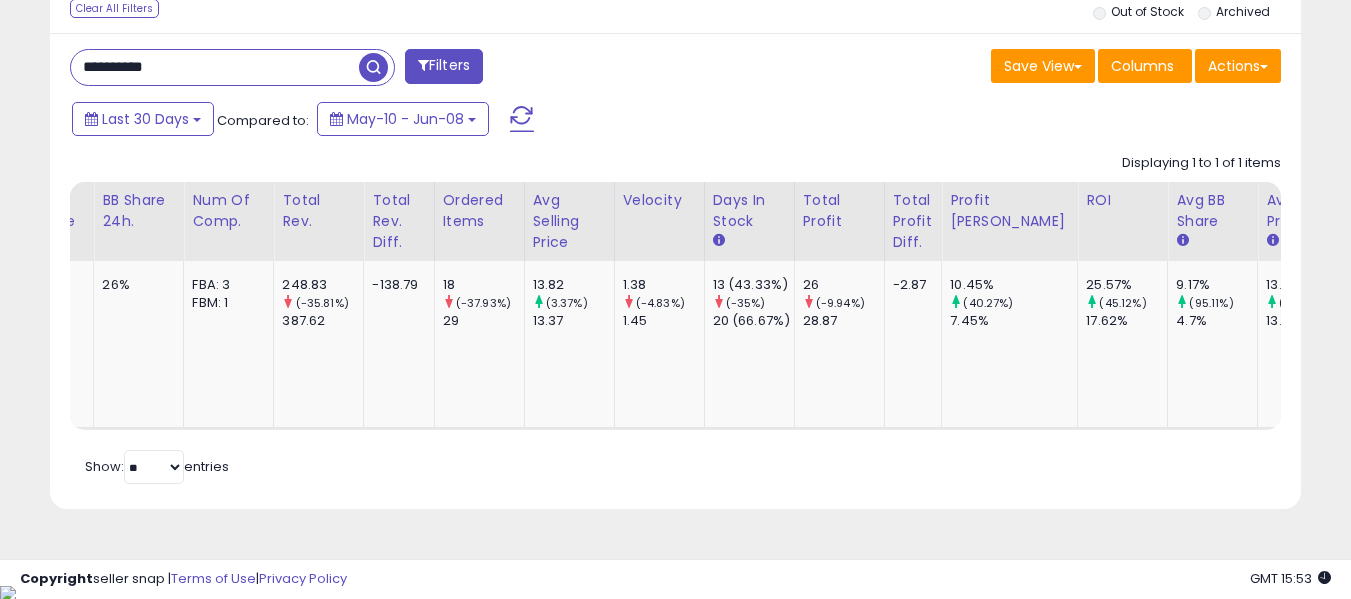 click on "**********" at bounding box center (215, 67) 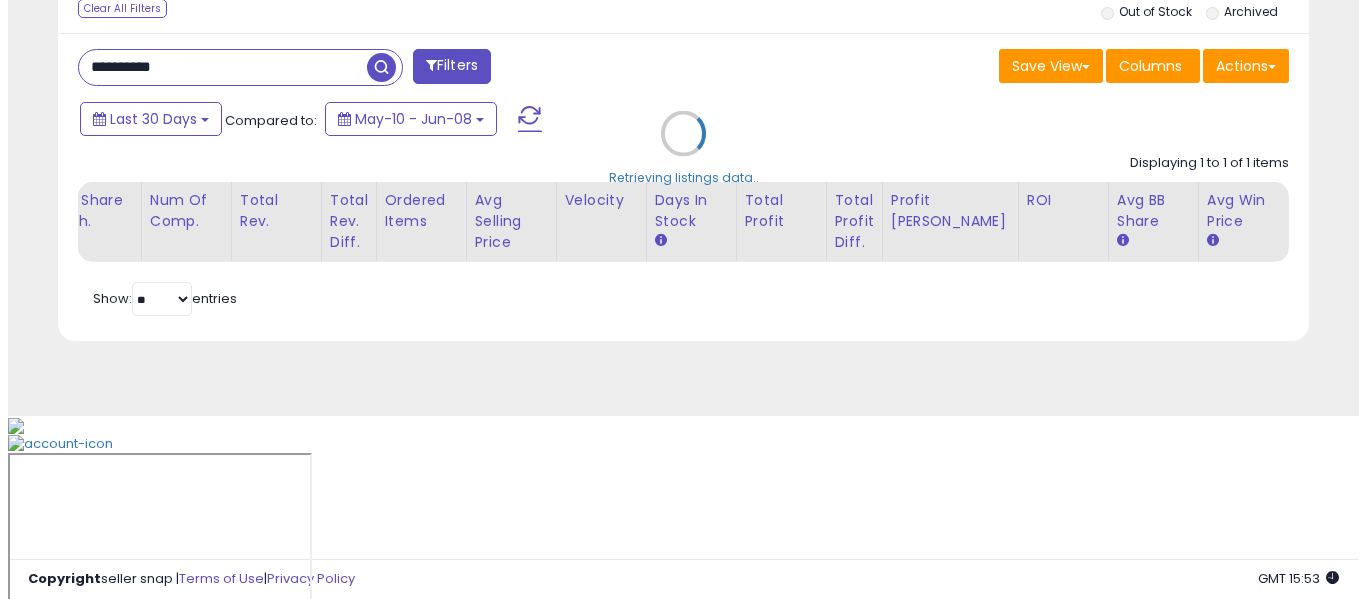 scroll, scrollTop: 621, scrollLeft: 0, axis: vertical 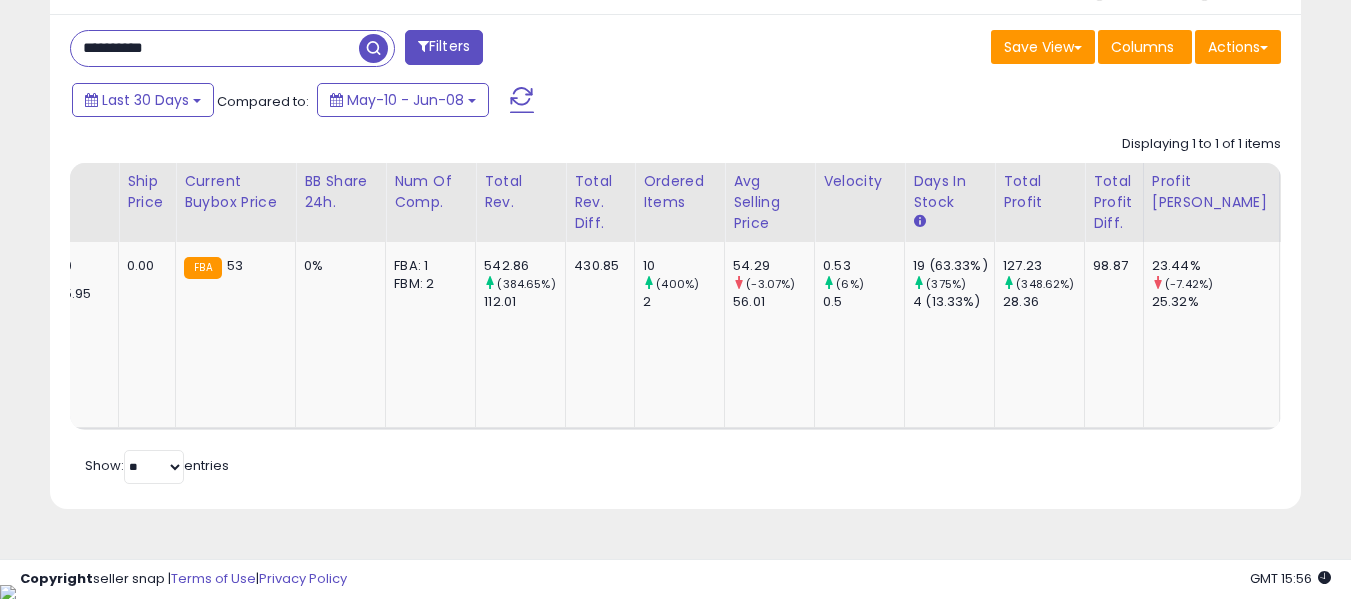 click on "**********" at bounding box center [215, 48] 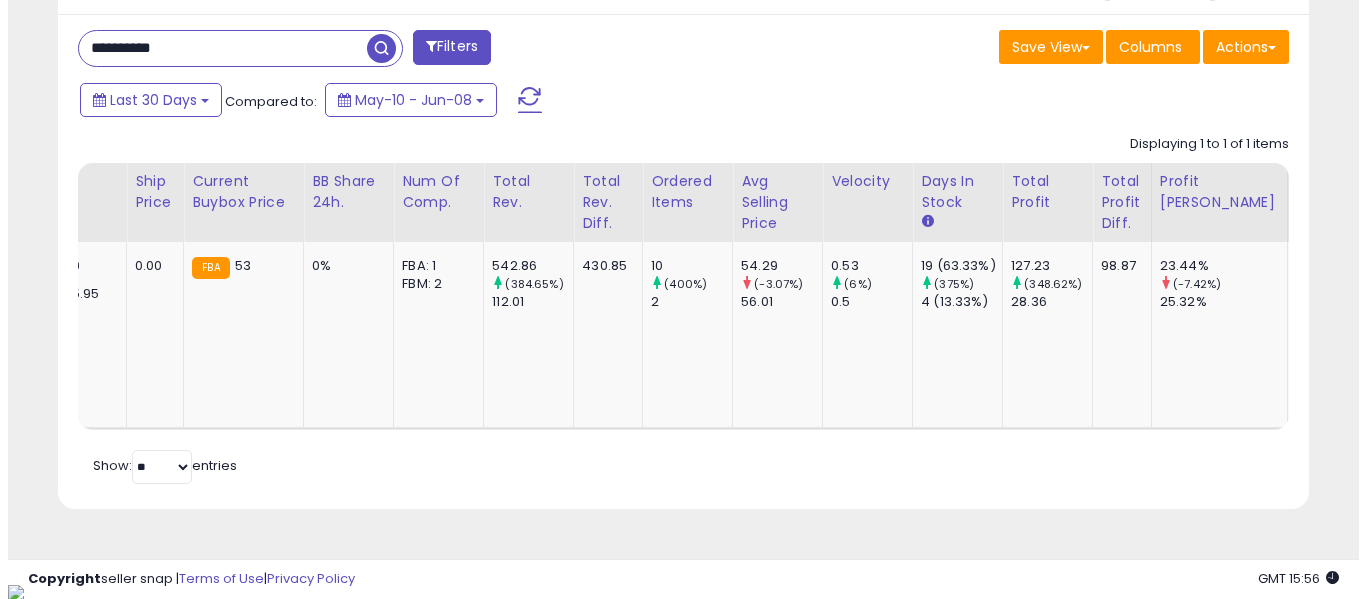 scroll, scrollTop: 621, scrollLeft: 0, axis: vertical 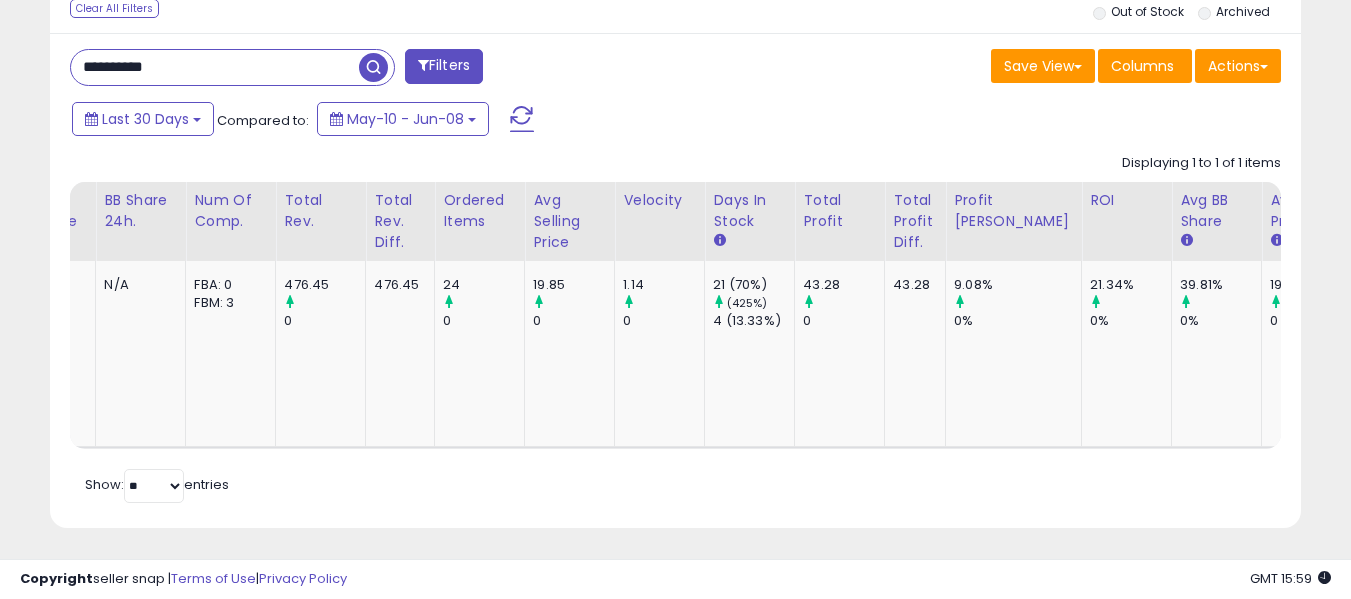 click on "**********" at bounding box center (215, 67) 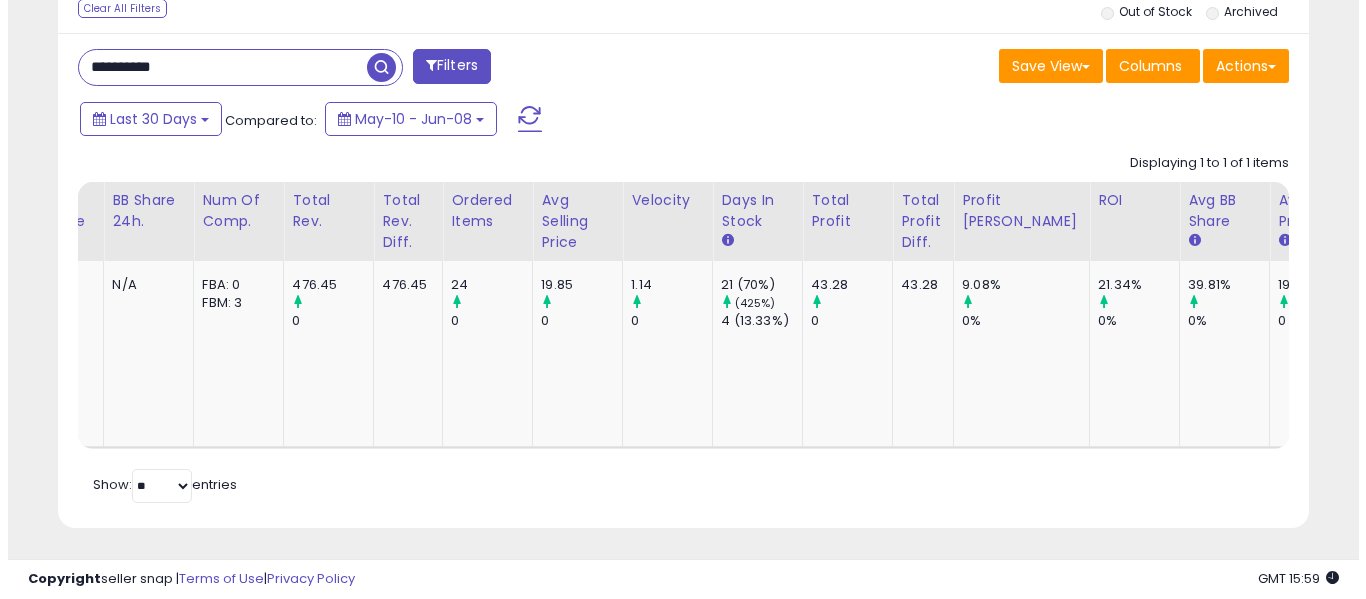 scroll, scrollTop: 621, scrollLeft: 0, axis: vertical 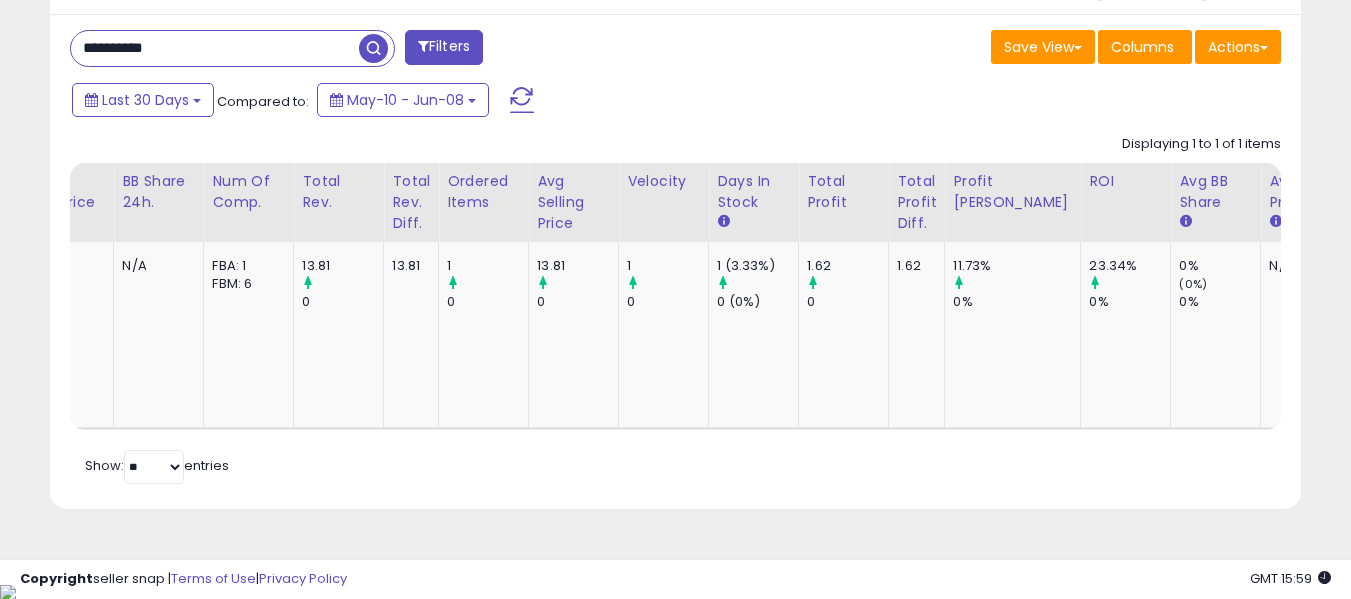 click on "Displaying 1 to 1 of 1 items
Title
Repricing" 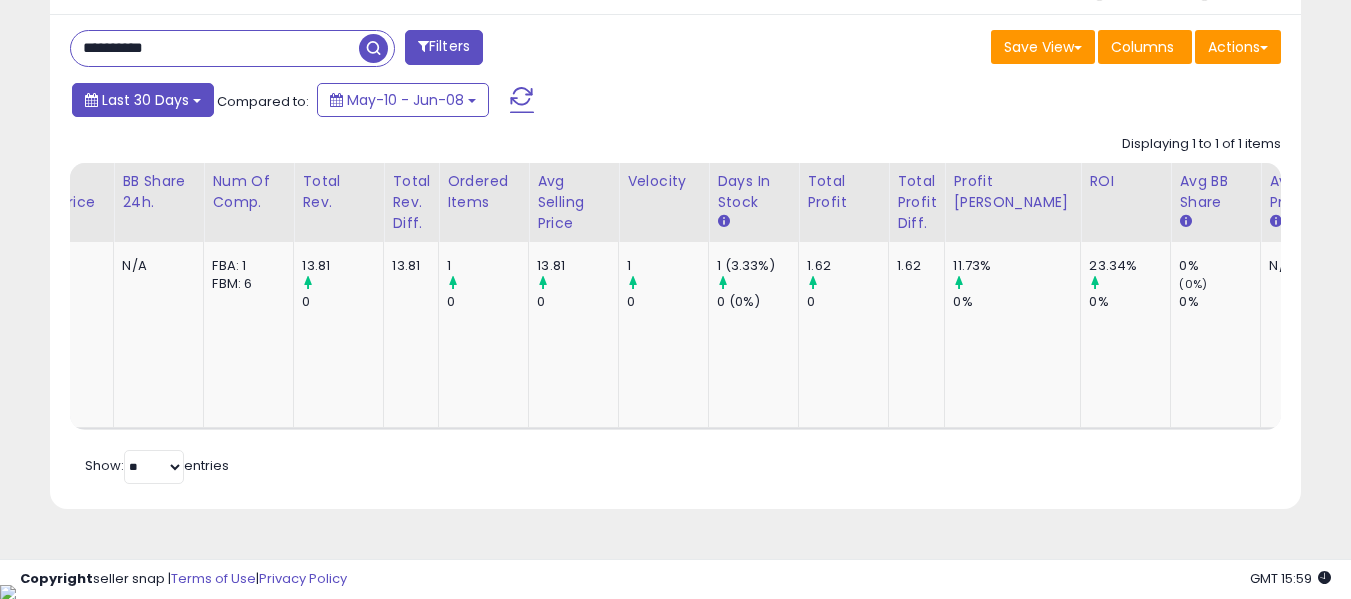 click on "Last 30 Days" at bounding box center [145, 100] 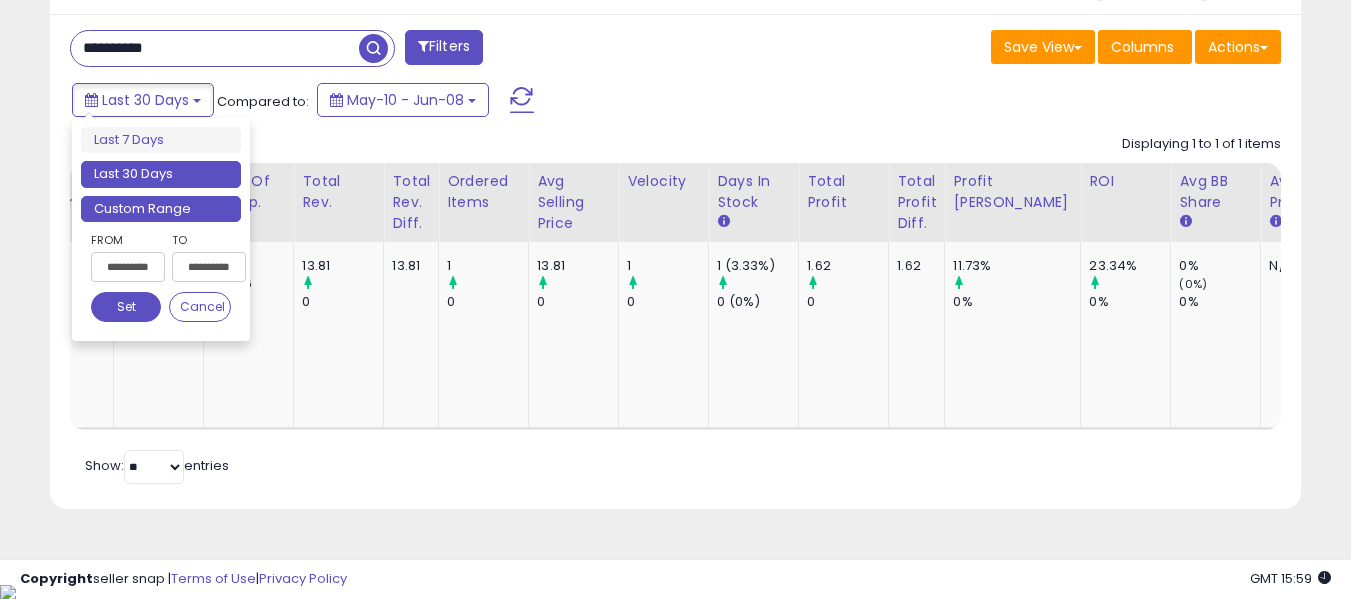 click on "Custom Range" at bounding box center [161, 209] 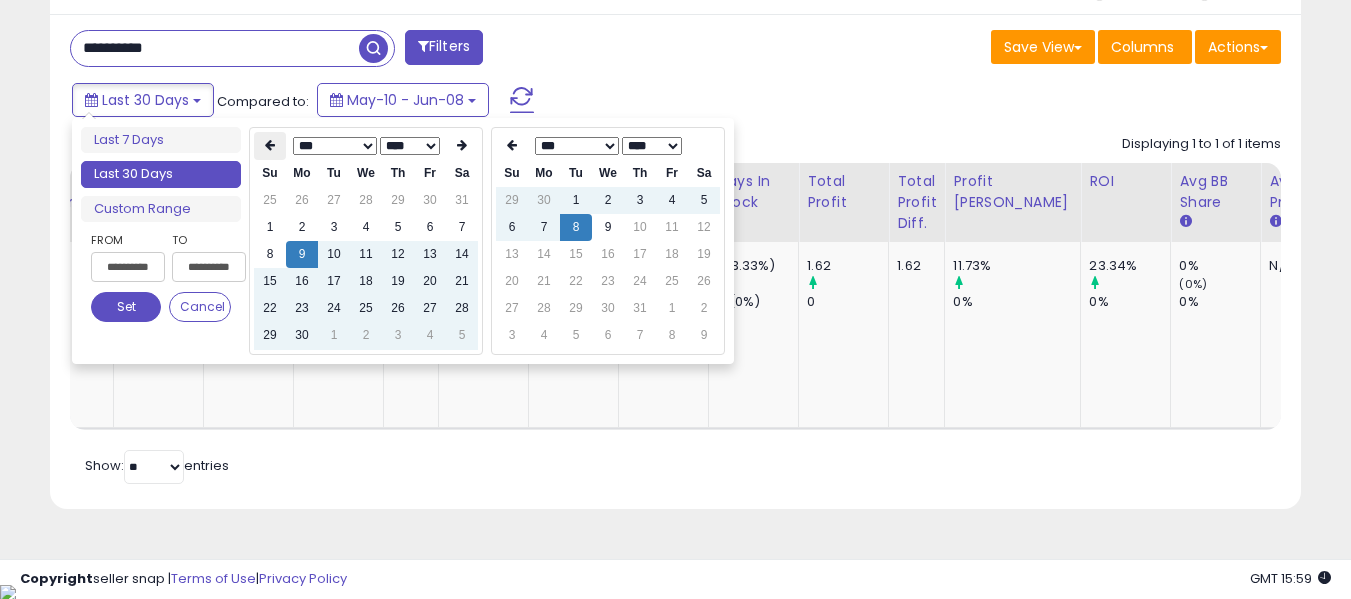 click at bounding box center (270, 146) 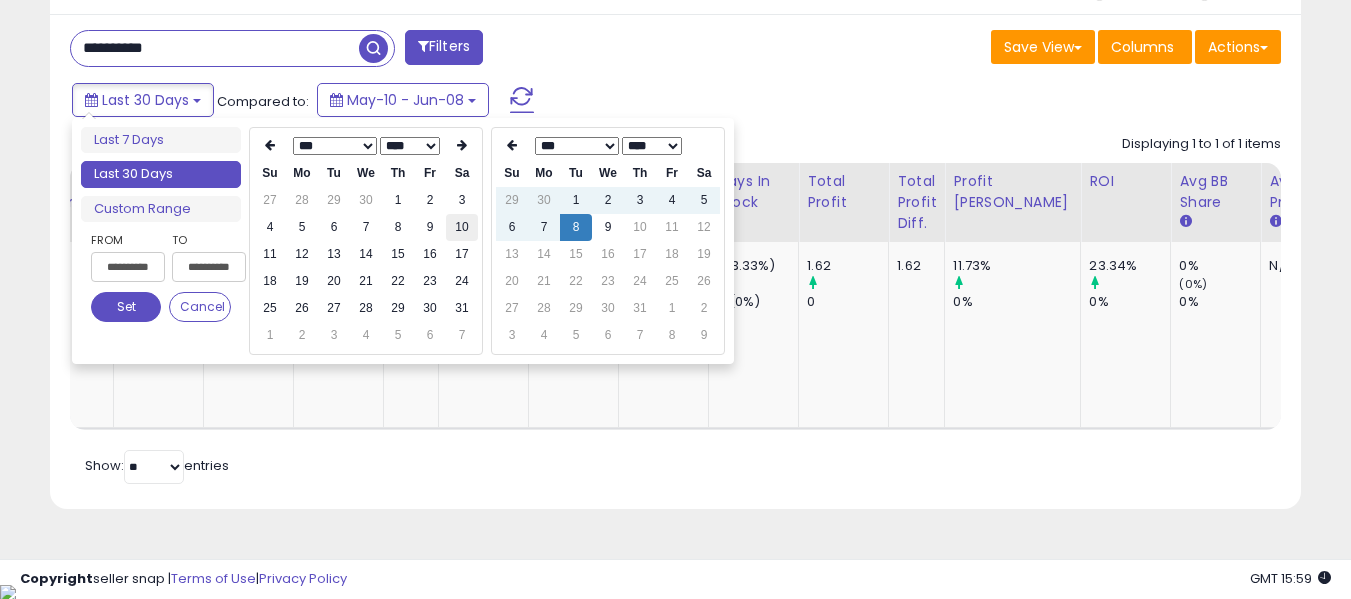 click on "10" at bounding box center (462, 227) 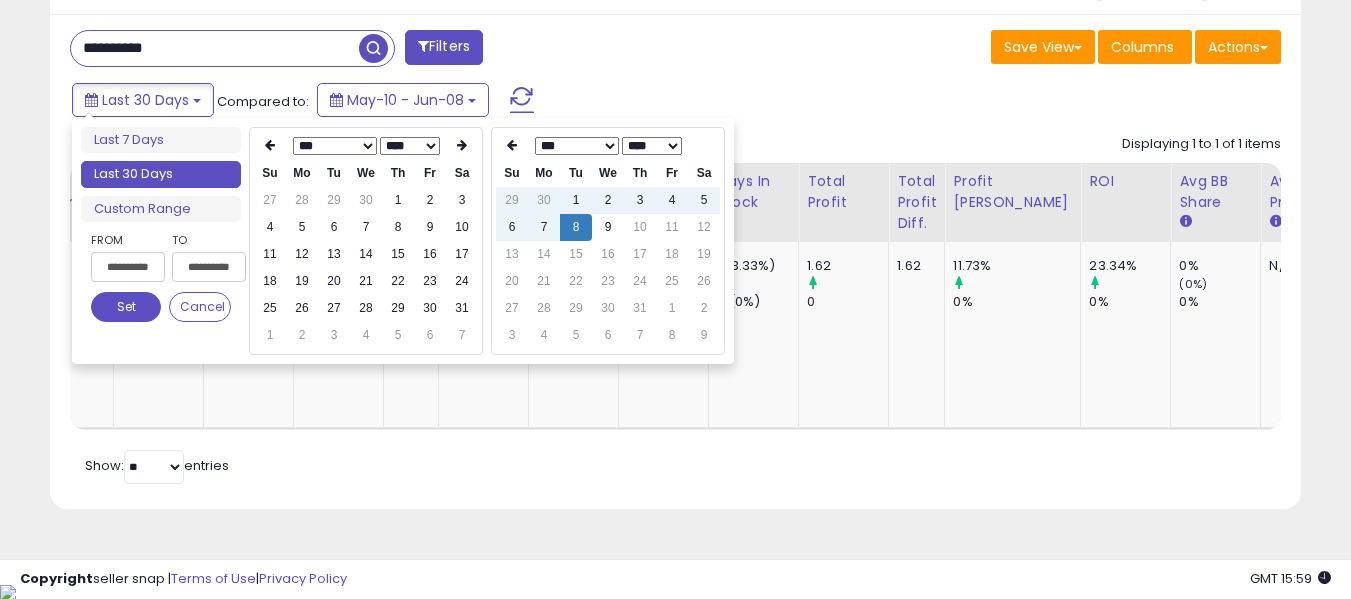 type on "**********" 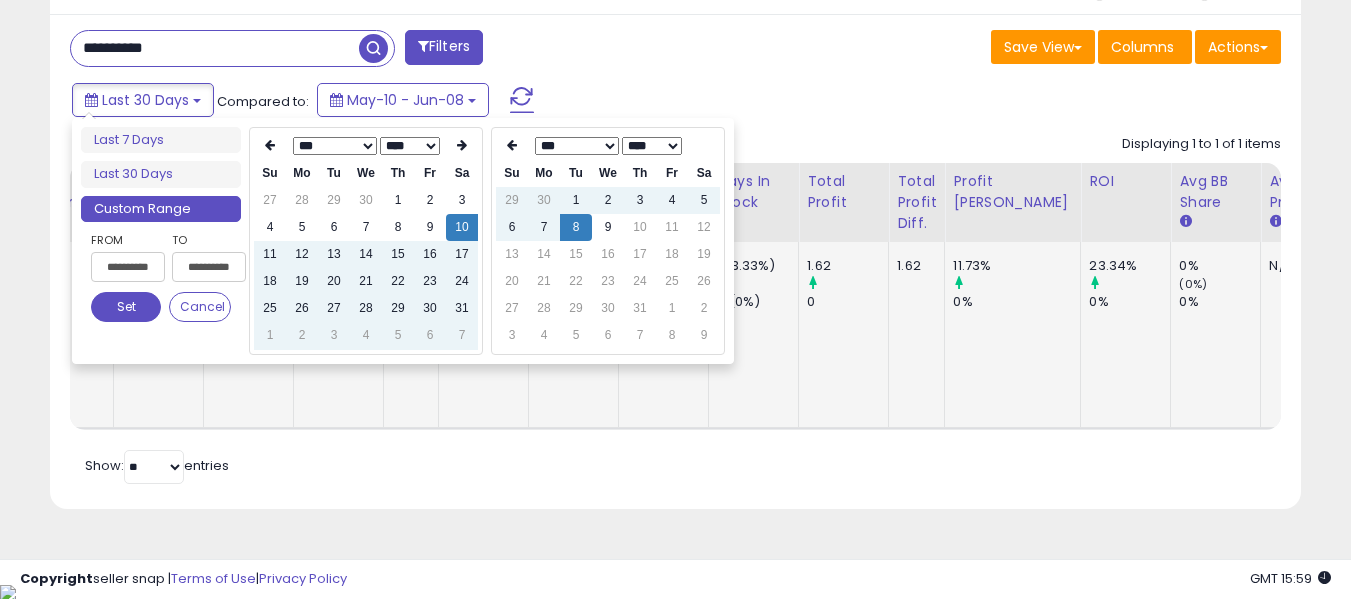 click on "Set" at bounding box center (126, 307) 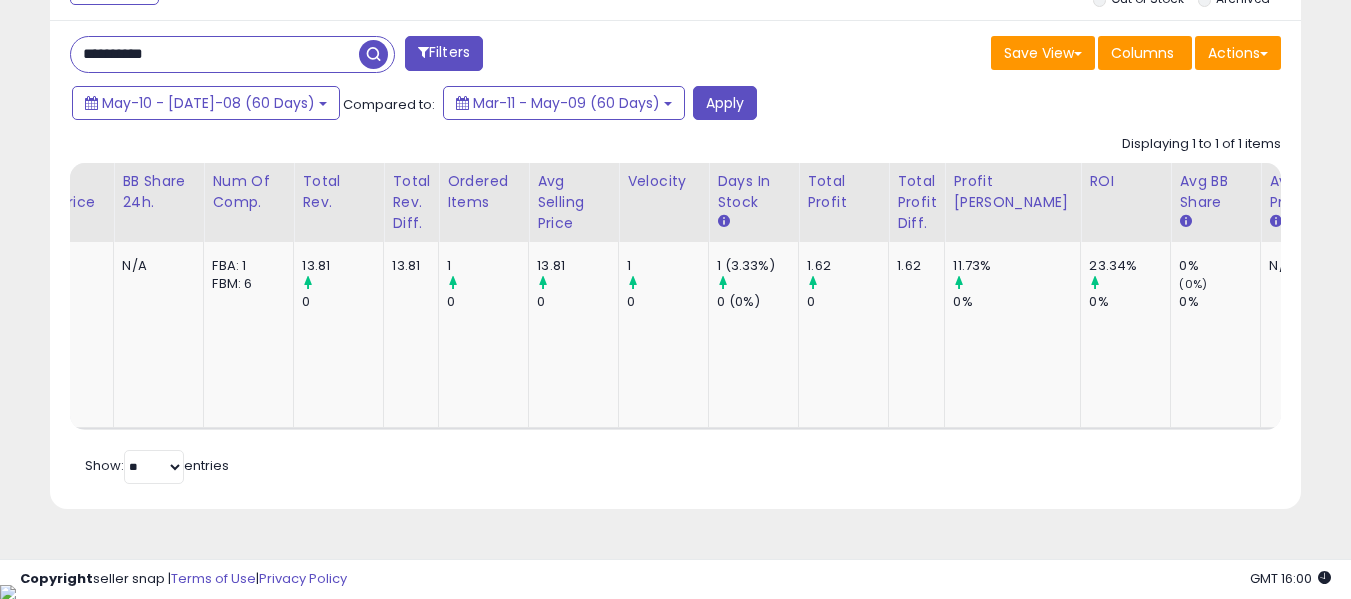 click on "Displaying 1 to 1 of 1 items
Title
Repricing" 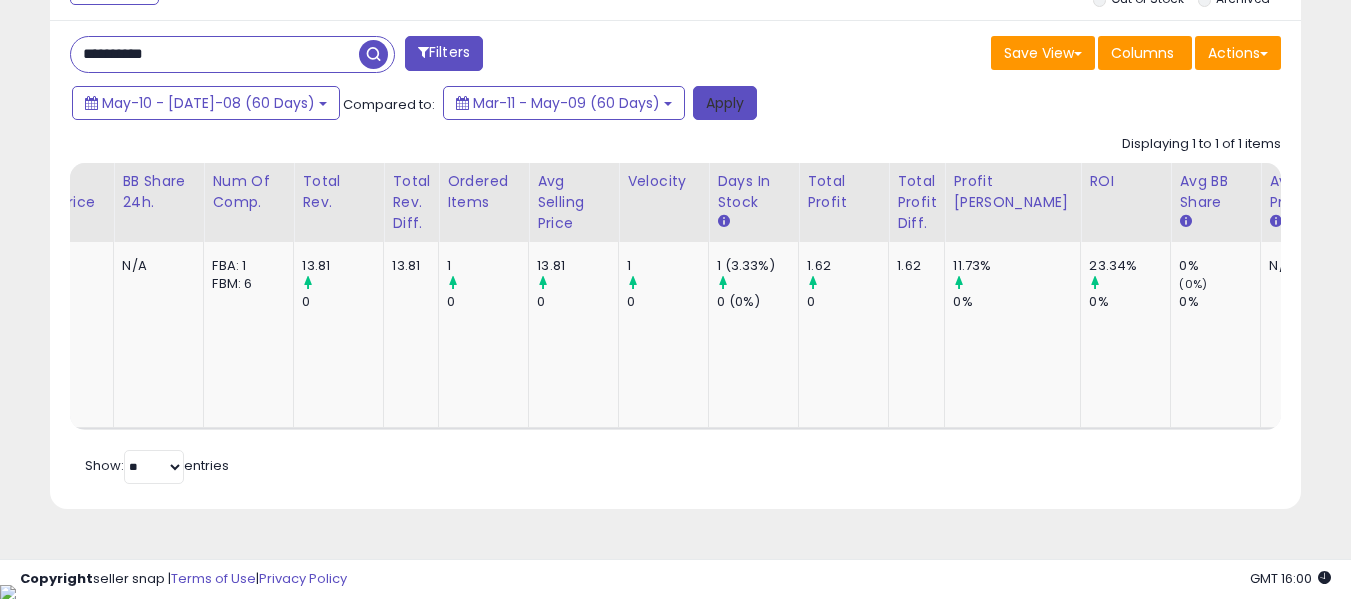 click on "Apply" at bounding box center [725, 103] 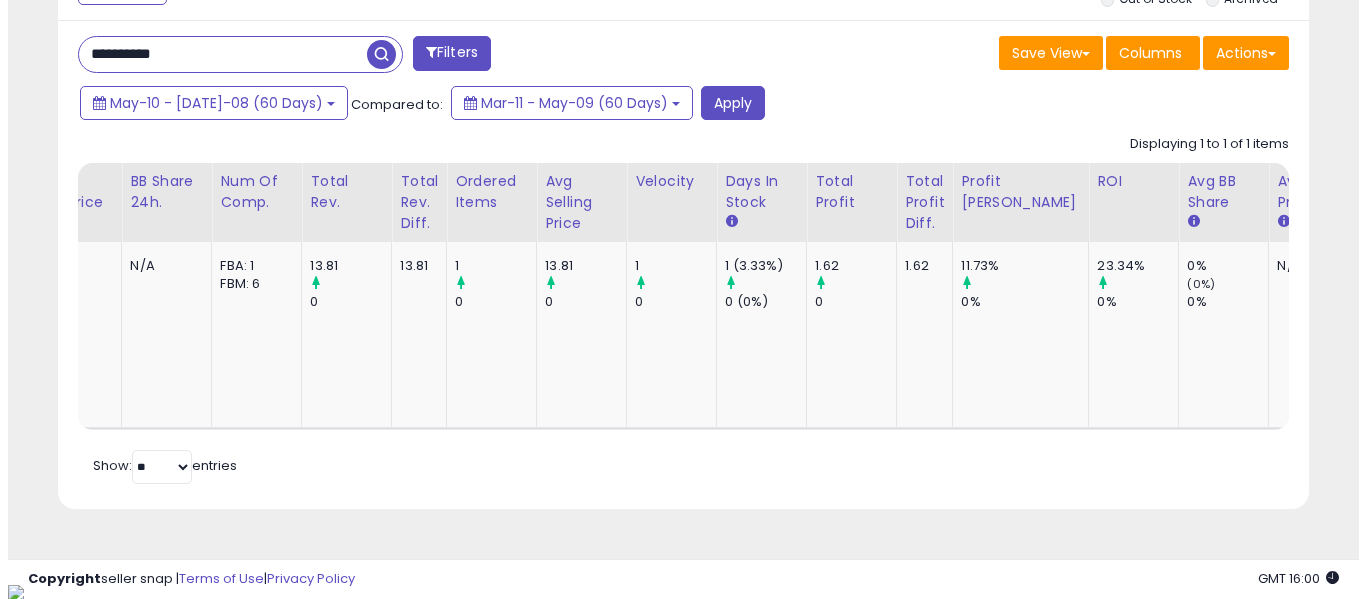 scroll, scrollTop: 621, scrollLeft: 0, axis: vertical 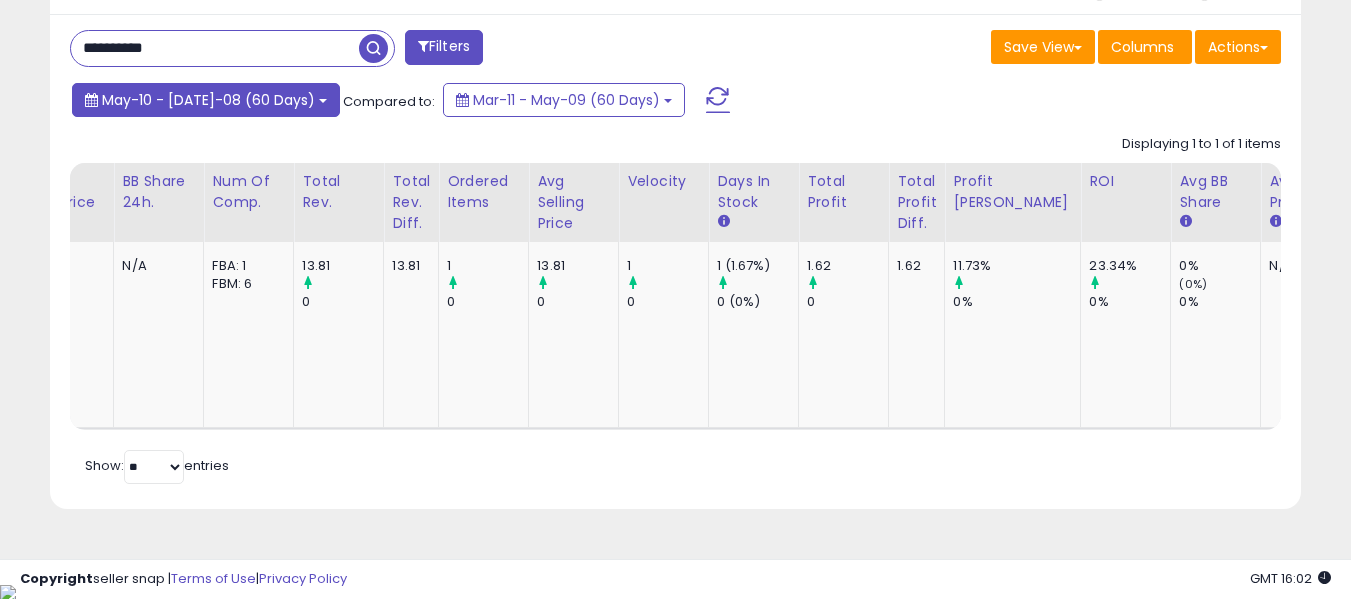 click on "May-10 - Jul-08 (60 Days)" at bounding box center (208, 100) 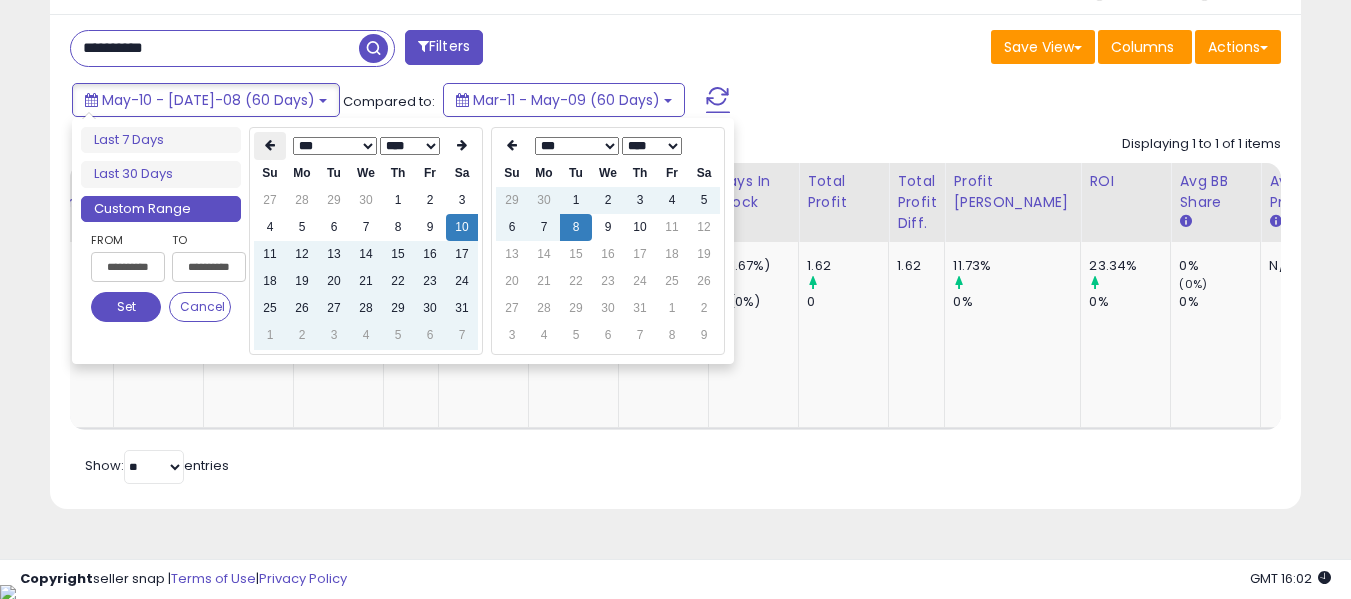 click at bounding box center (270, 145) 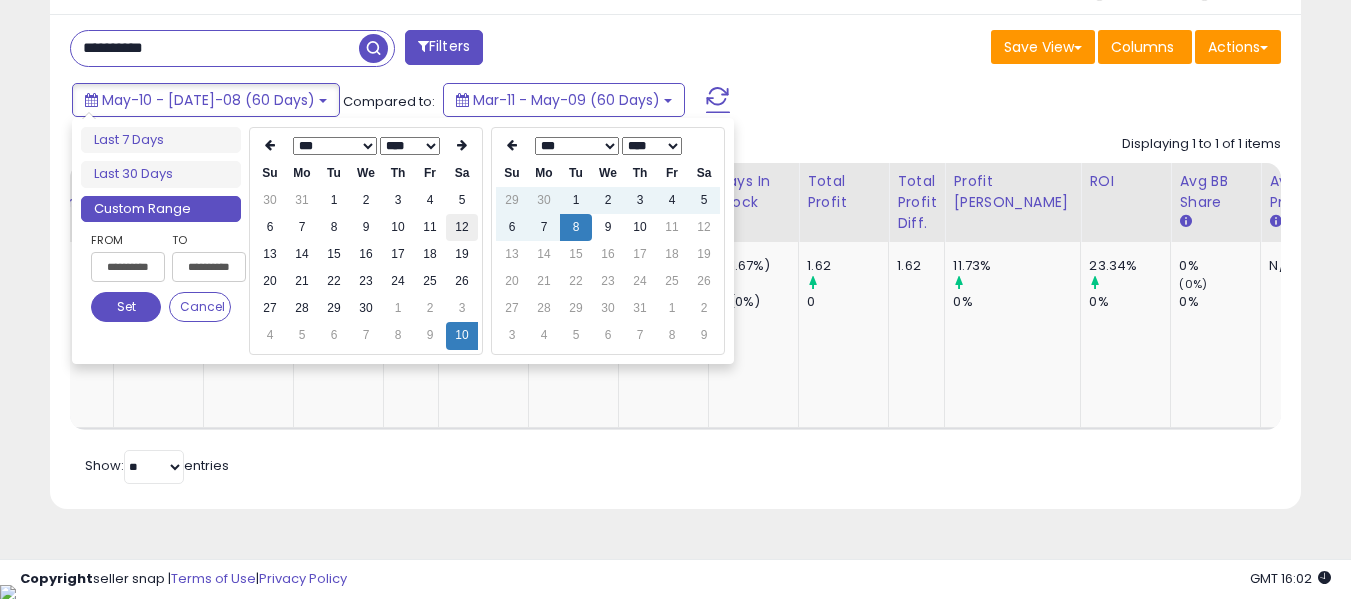 click on "12" at bounding box center [462, 227] 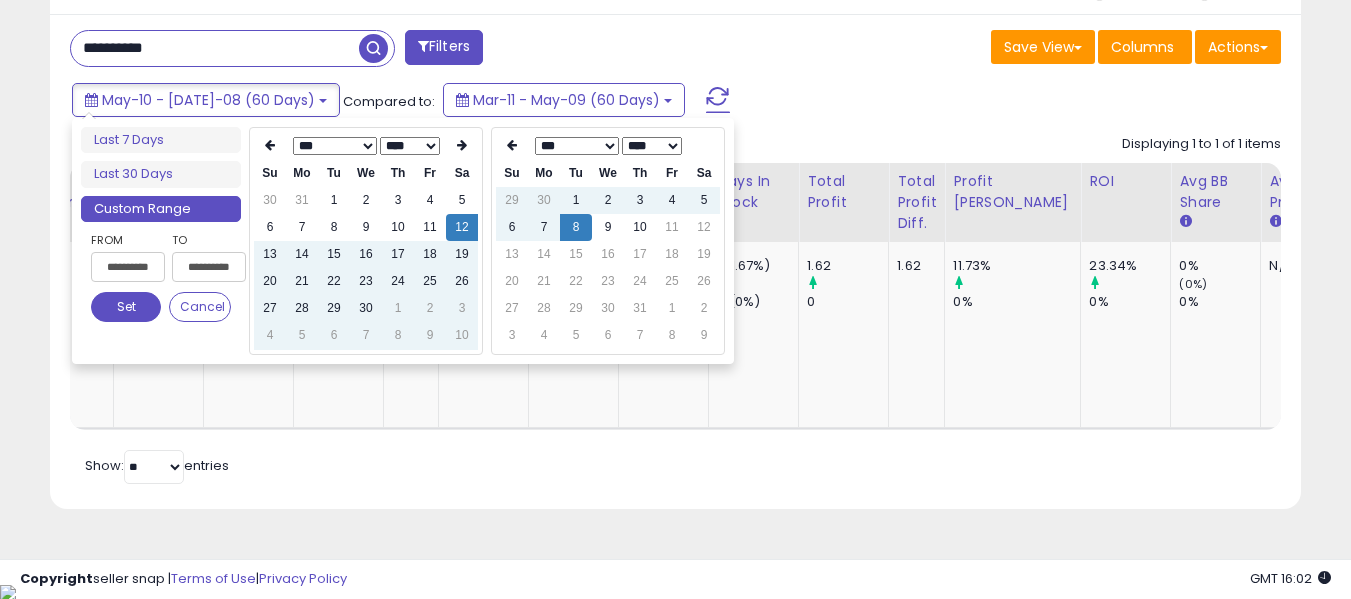 type on "**********" 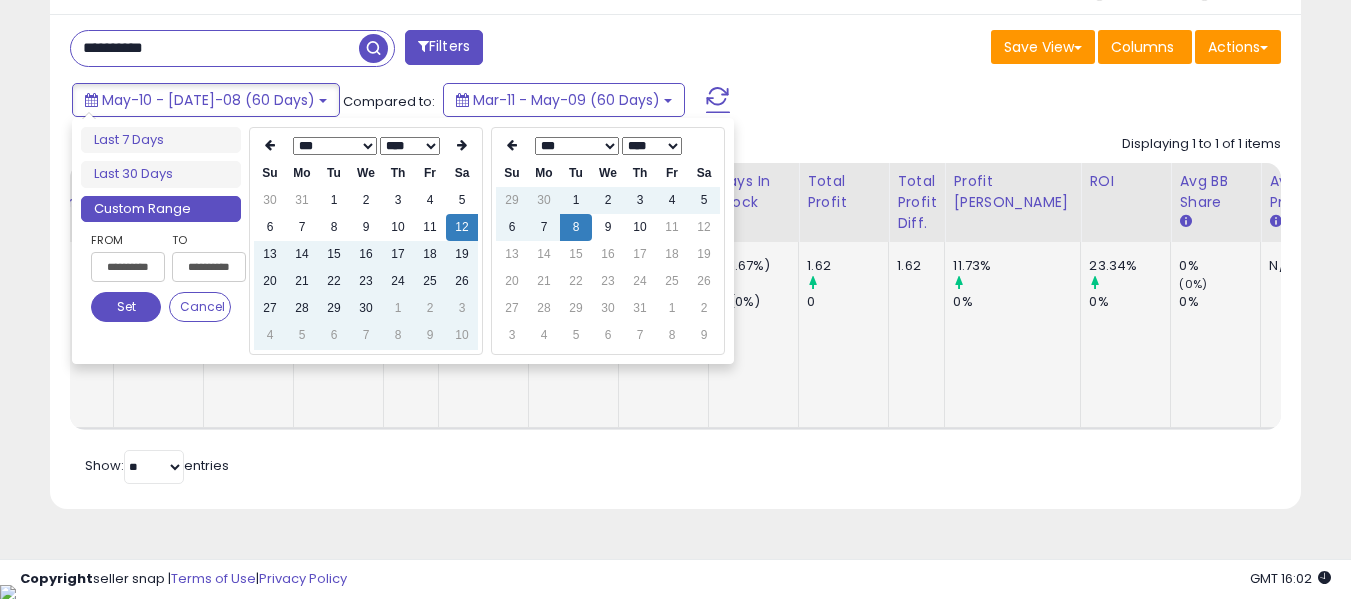 scroll, scrollTop: 802, scrollLeft: 0, axis: vertical 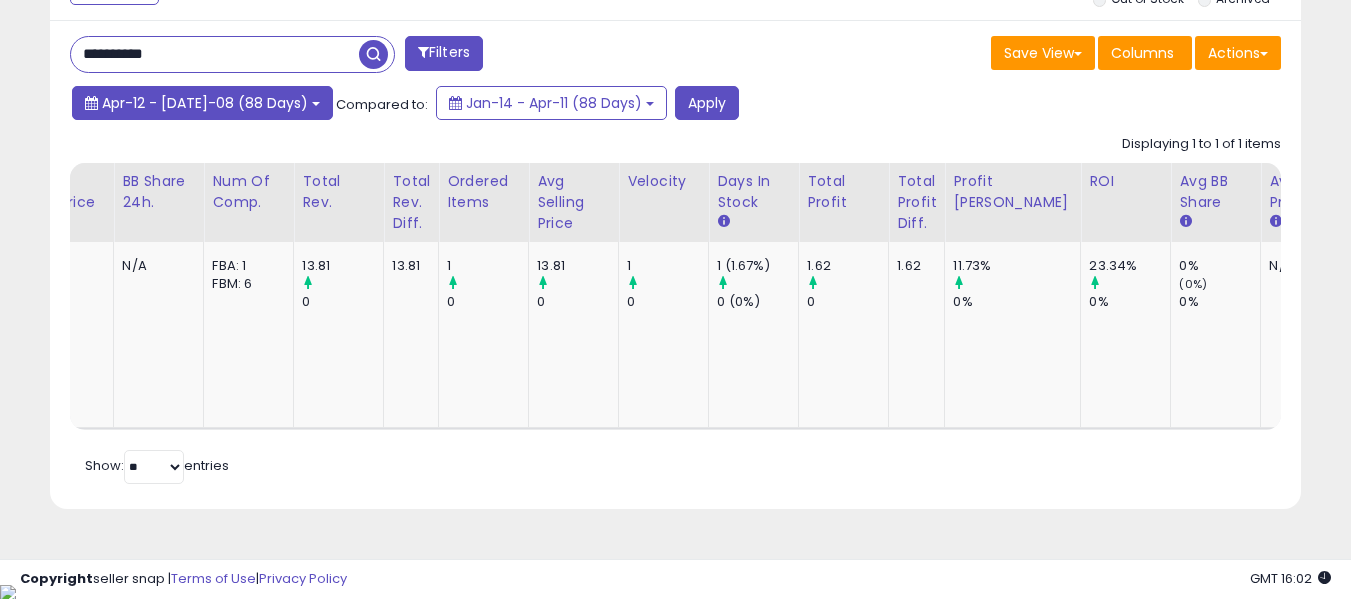click on "Apr-12 - Jul-08 (88 Days)" at bounding box center [205, 103] 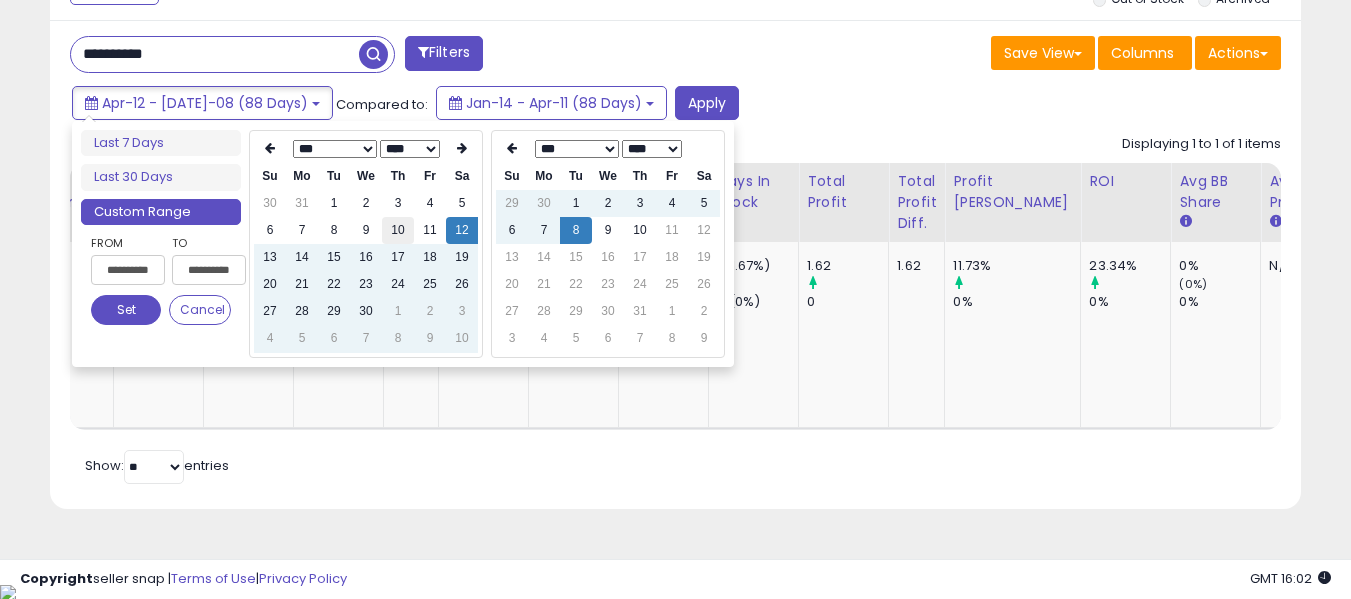 click on "10" at bounding box center [398, 230] 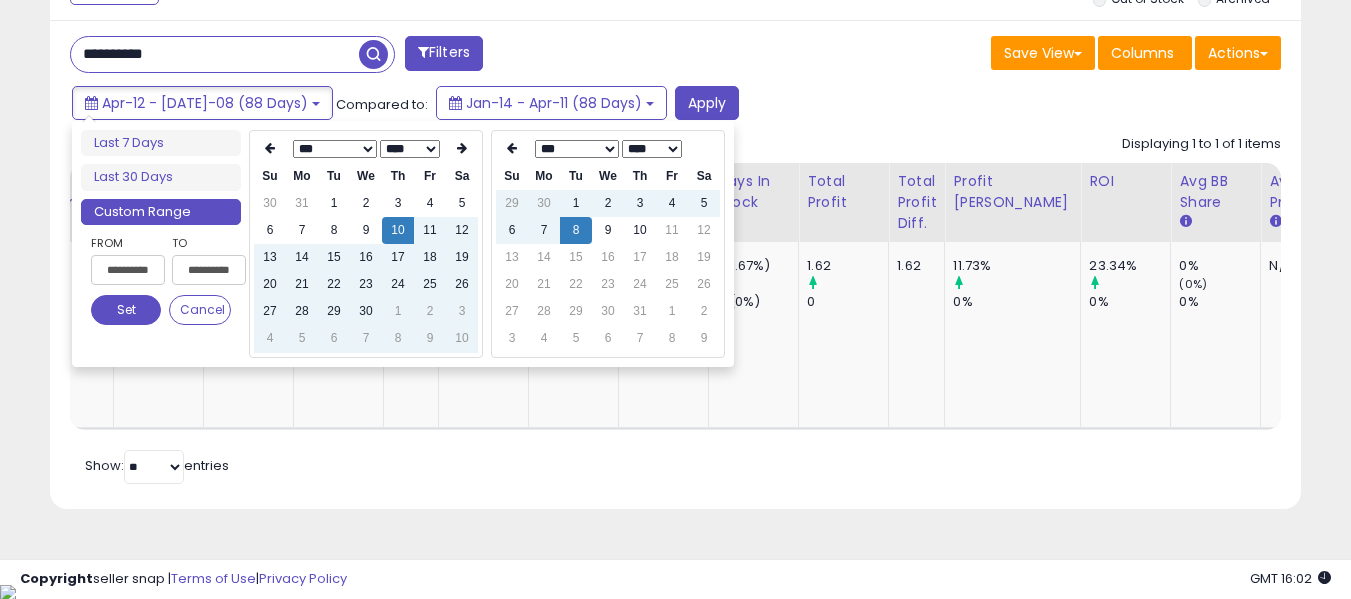 type on "**********" 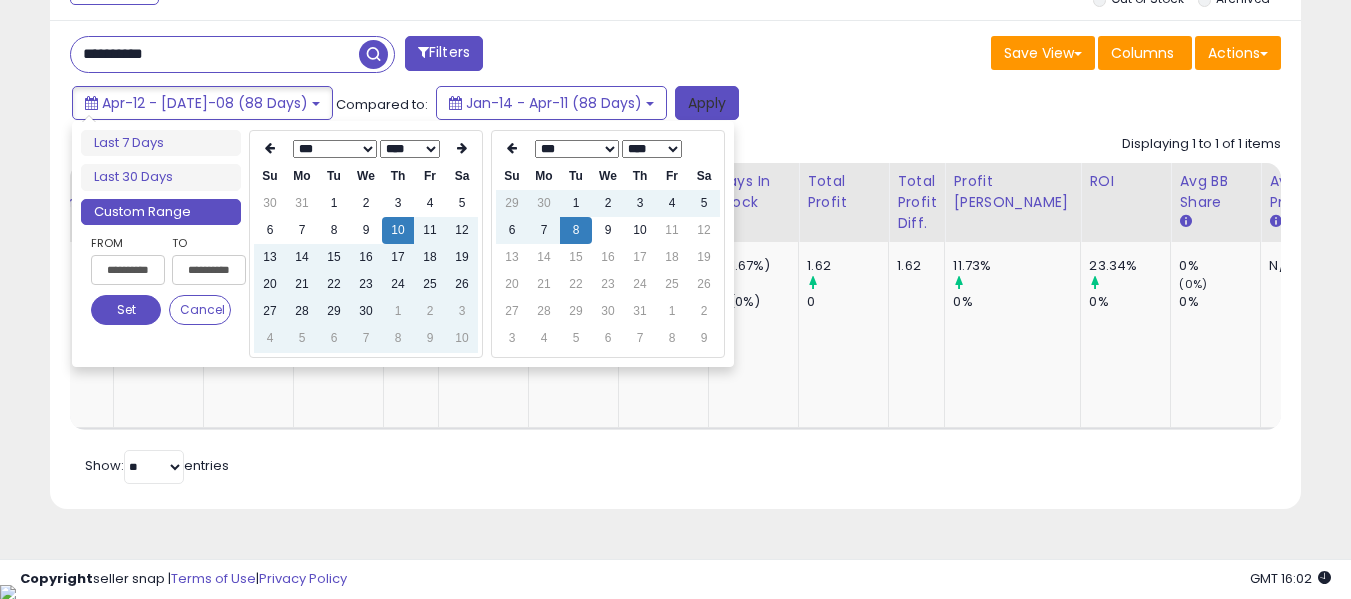 click on "Apply" at bounding box center [707, 103] 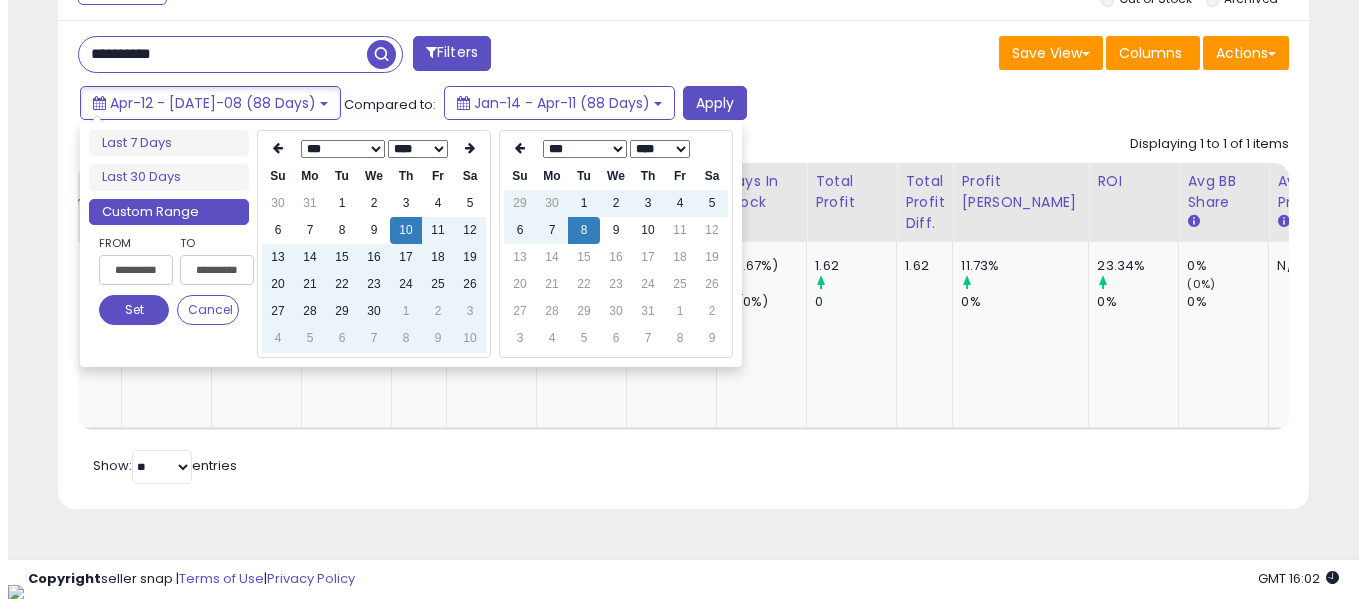 scroll, scrollTop: 621, scrollLeft: 0, axis: vertical 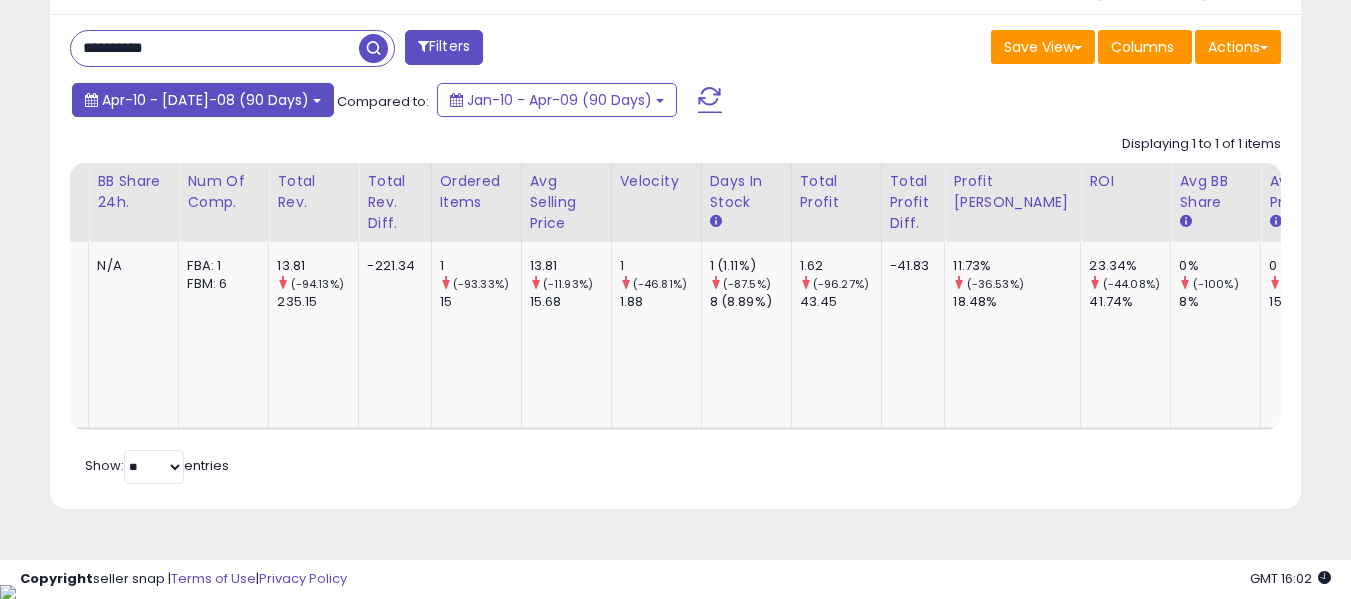 click on "Apr-10 - Jul-08 (90 Days)" at bounding box center [205, 100] 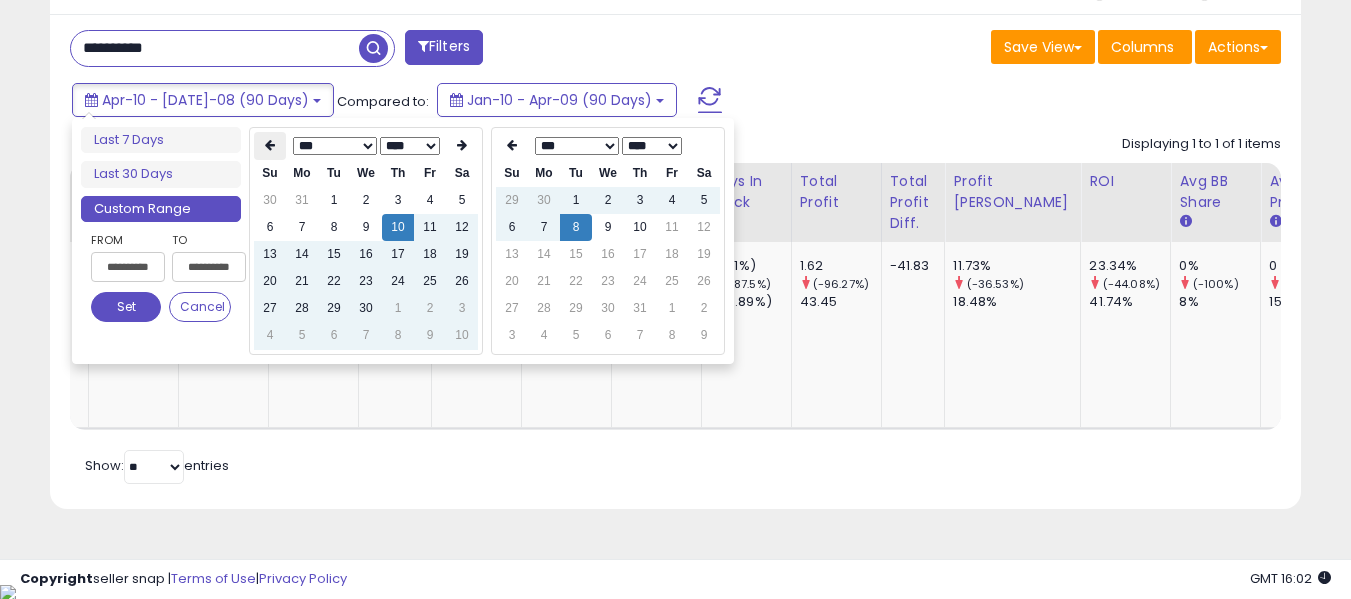 click at bounding box center (270, 145) 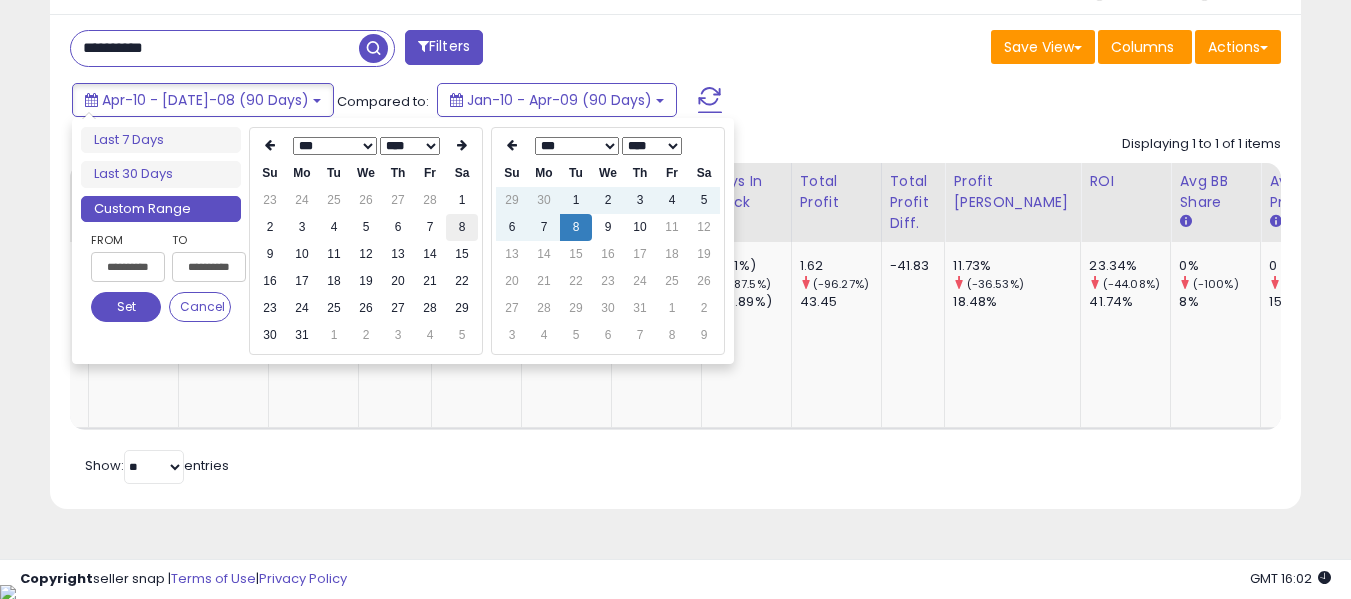 type on "**********" 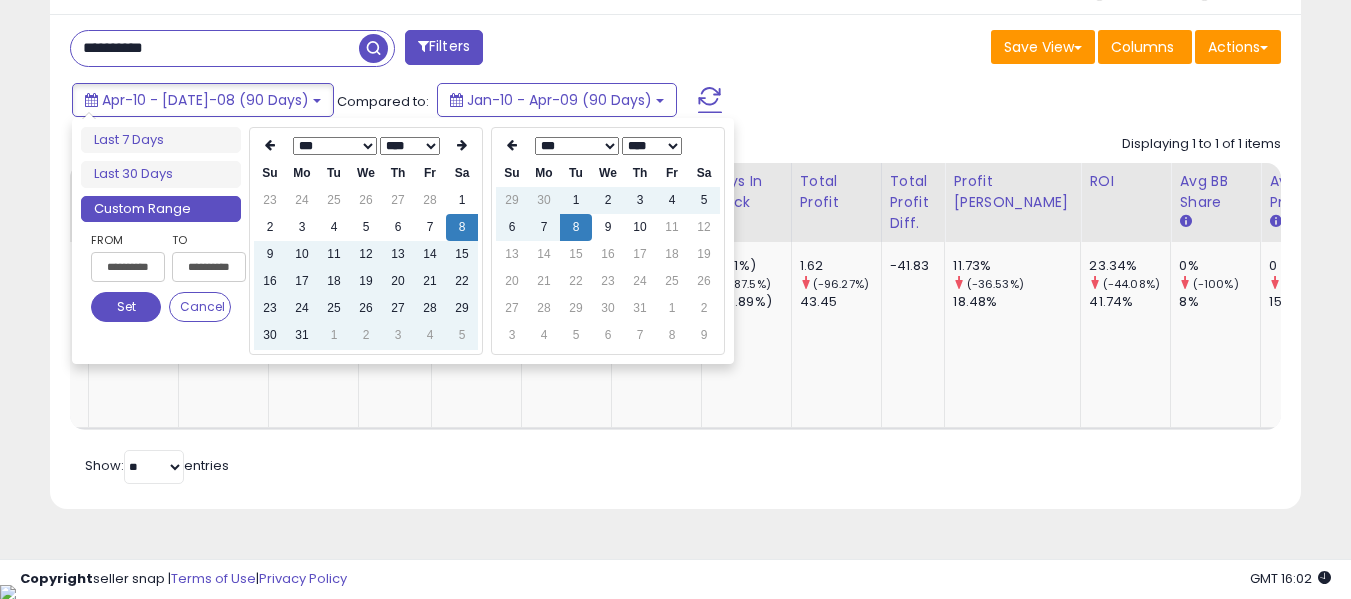 type on "**********" 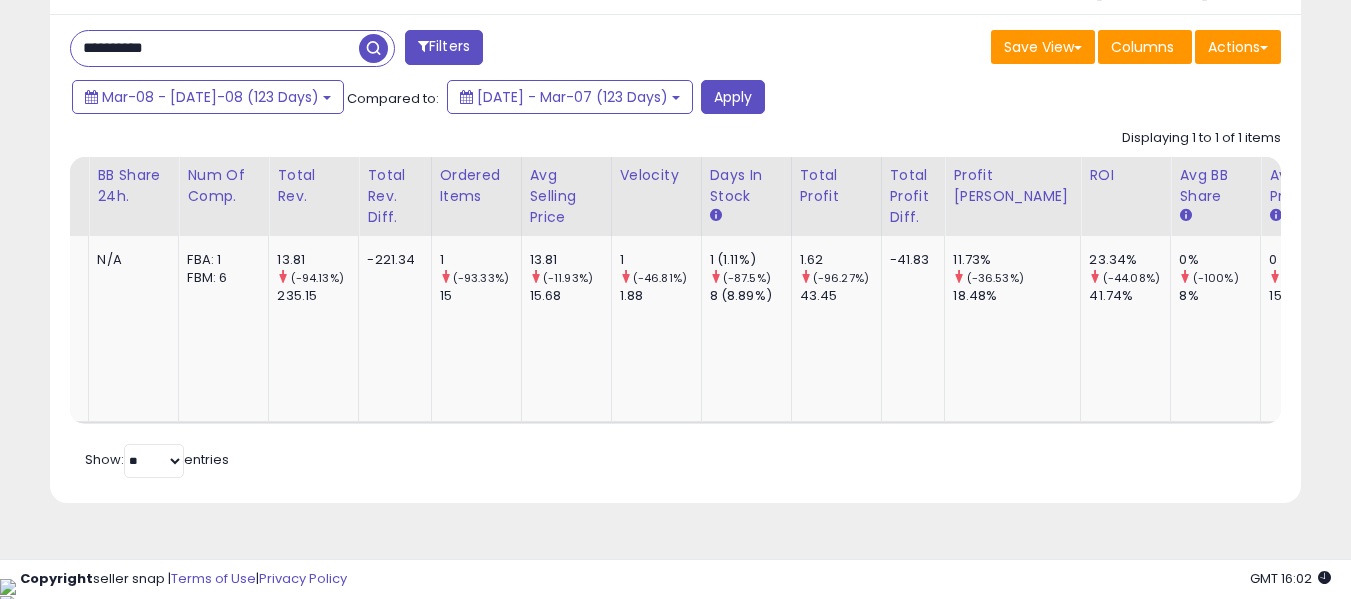 scroll, scrollTop: 802, scrollLeft: 0, axis: vertical 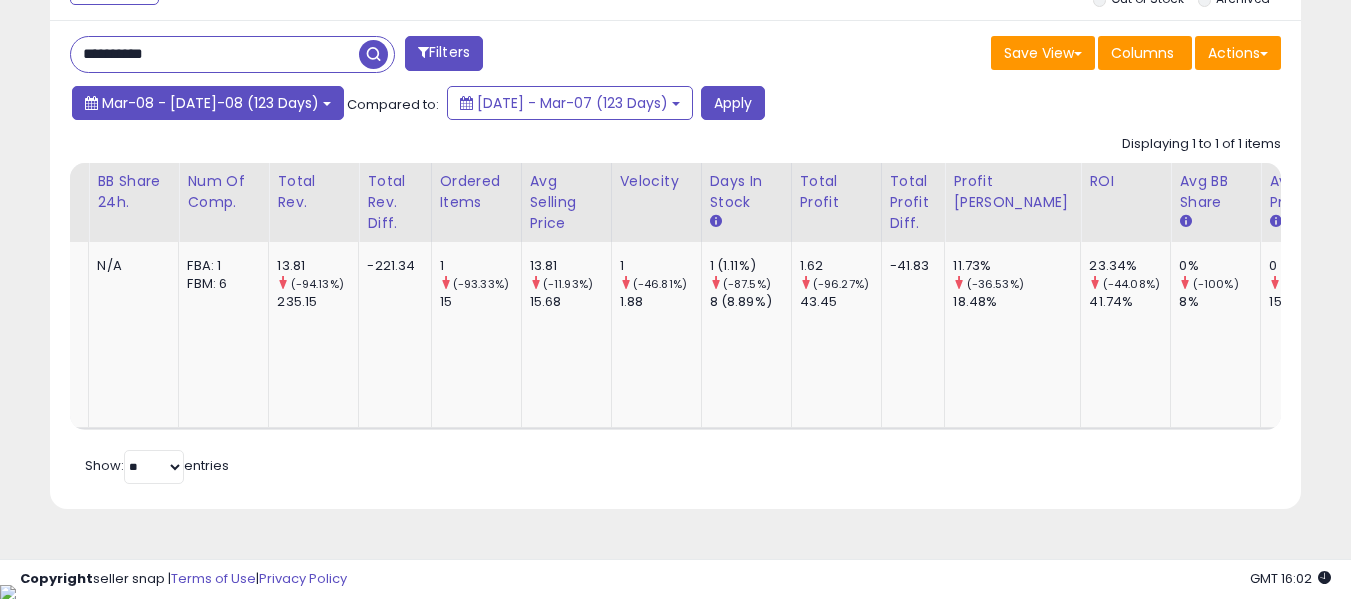 click on "Mar-08 - Jul-08 (123 Days)" at bounding box center (208, 103) 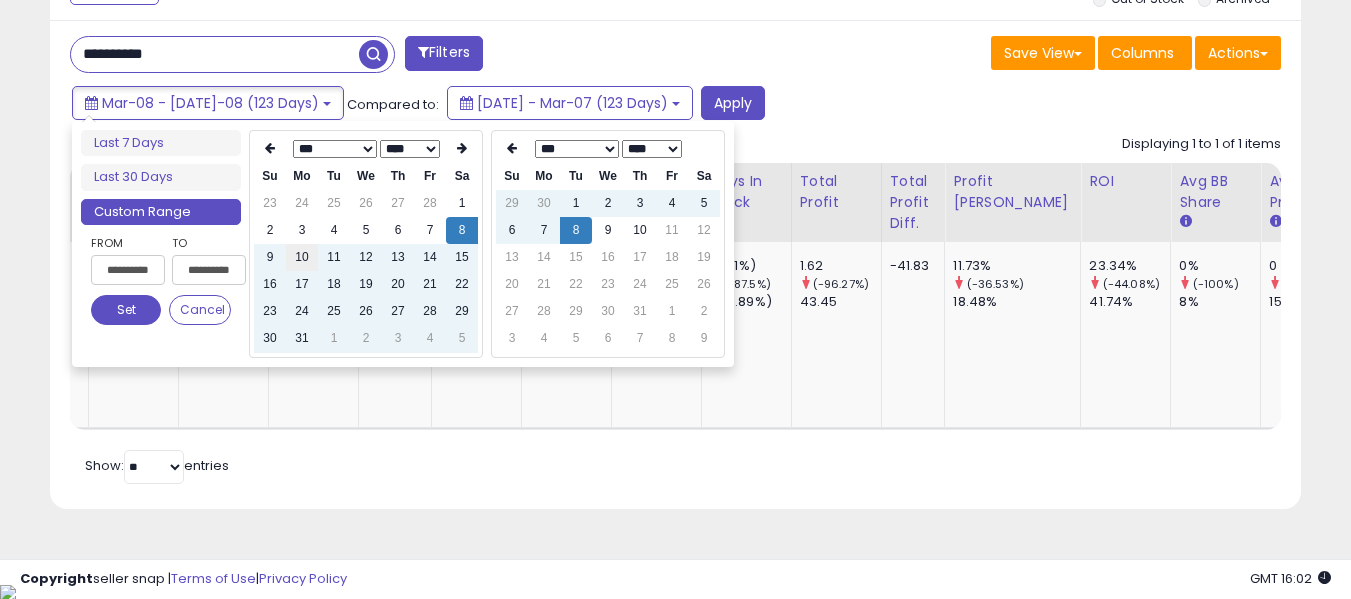 click on "10" at bounding box center [302, 257] 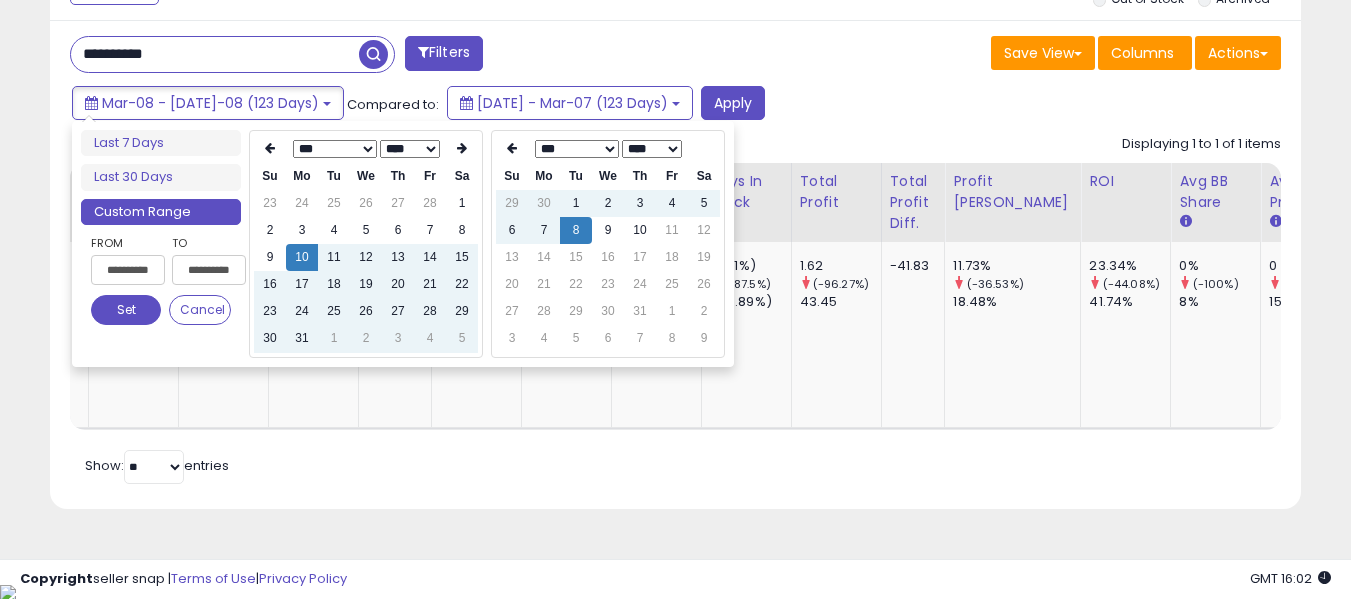 type on "**********" 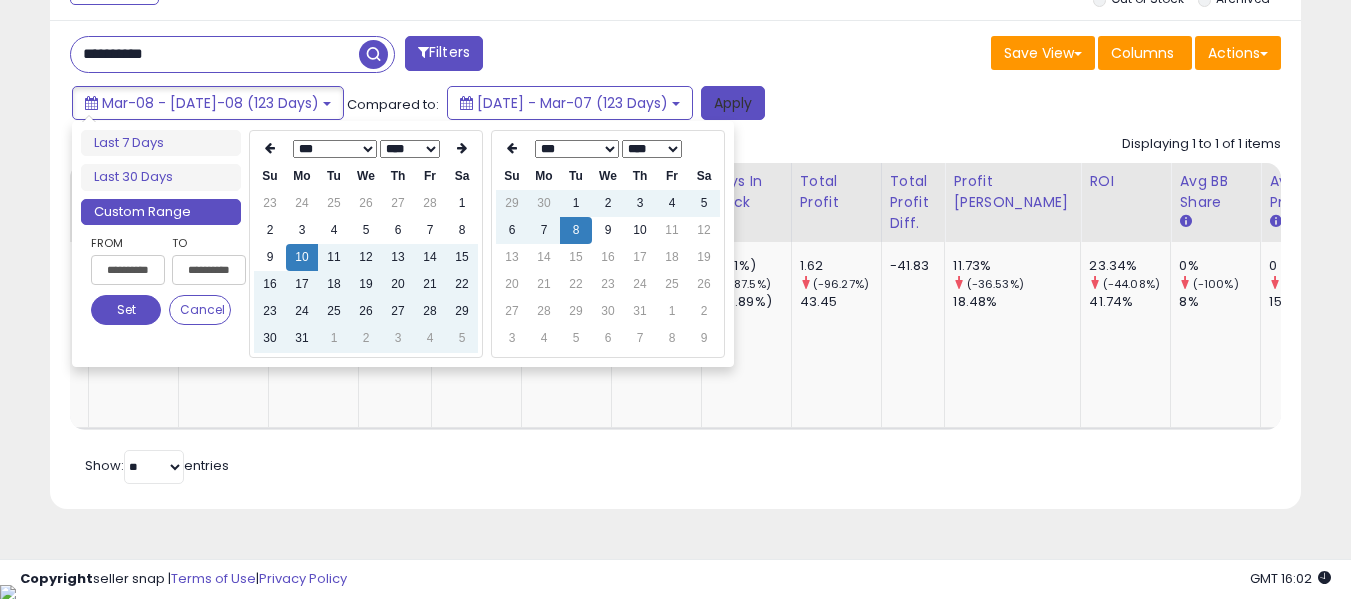 click on "Apply" at bounding box center [733, 103] 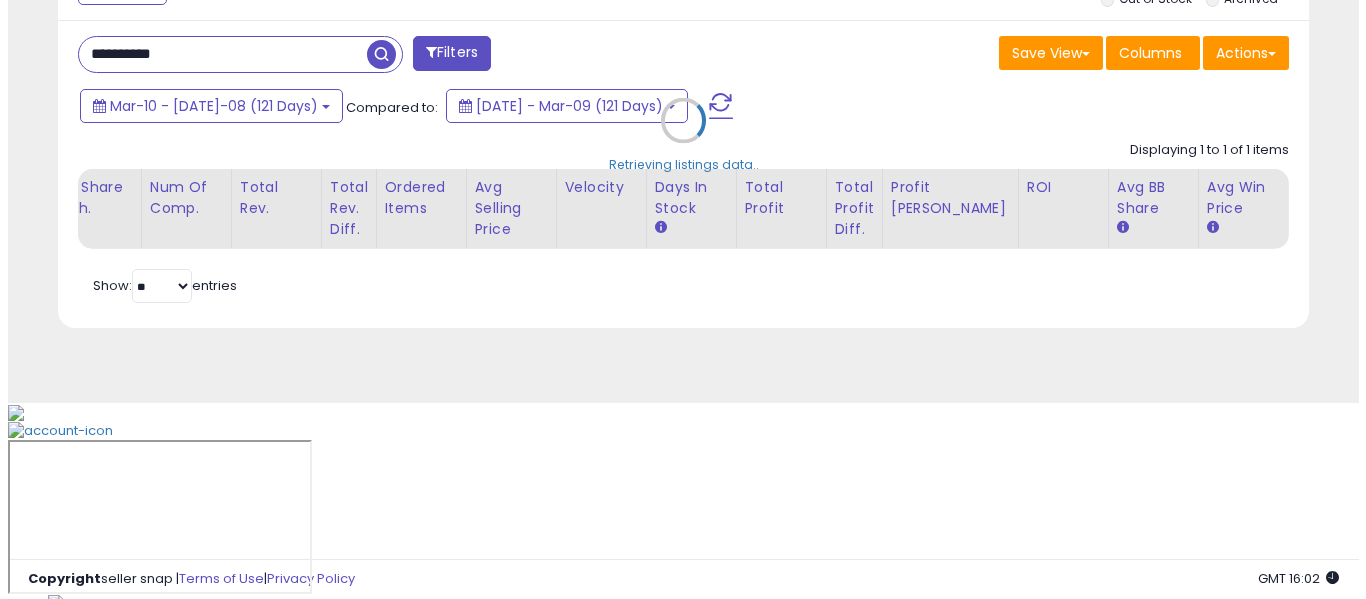 scroll, scrollTop: 621, scrollLeft: 0, axis: vertical 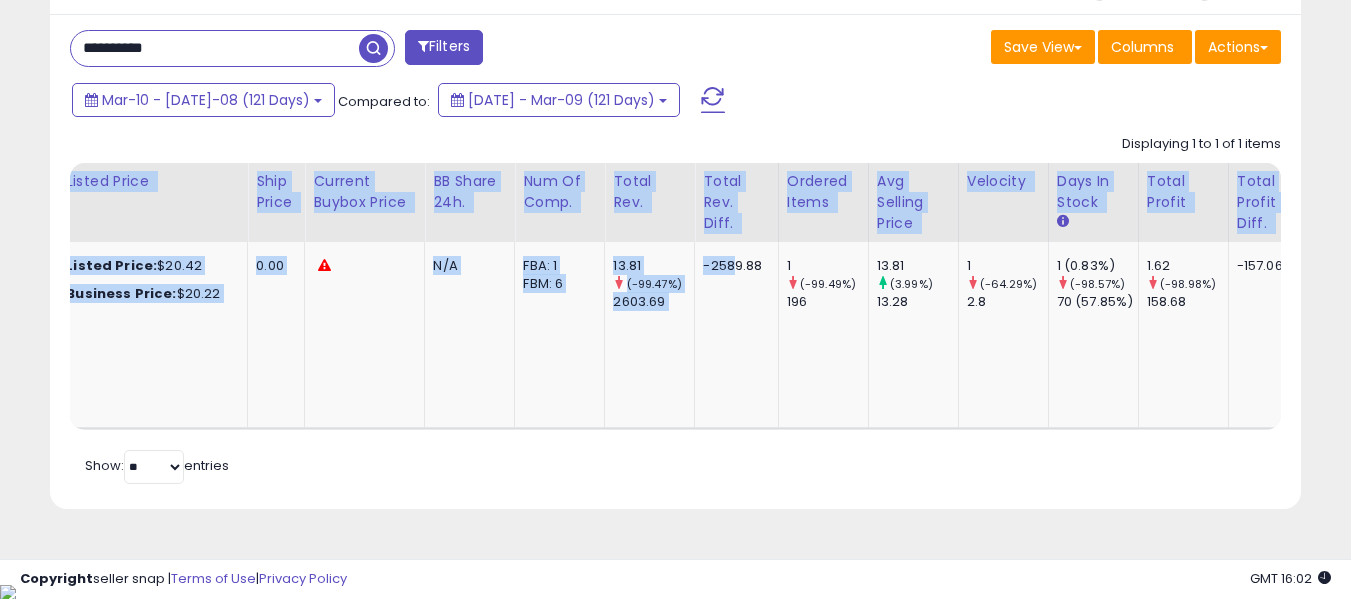 drag, startPoint x: 715, startPoint y: 425, endPoint x: 754, endPoint y: 434, distance: 40.024994 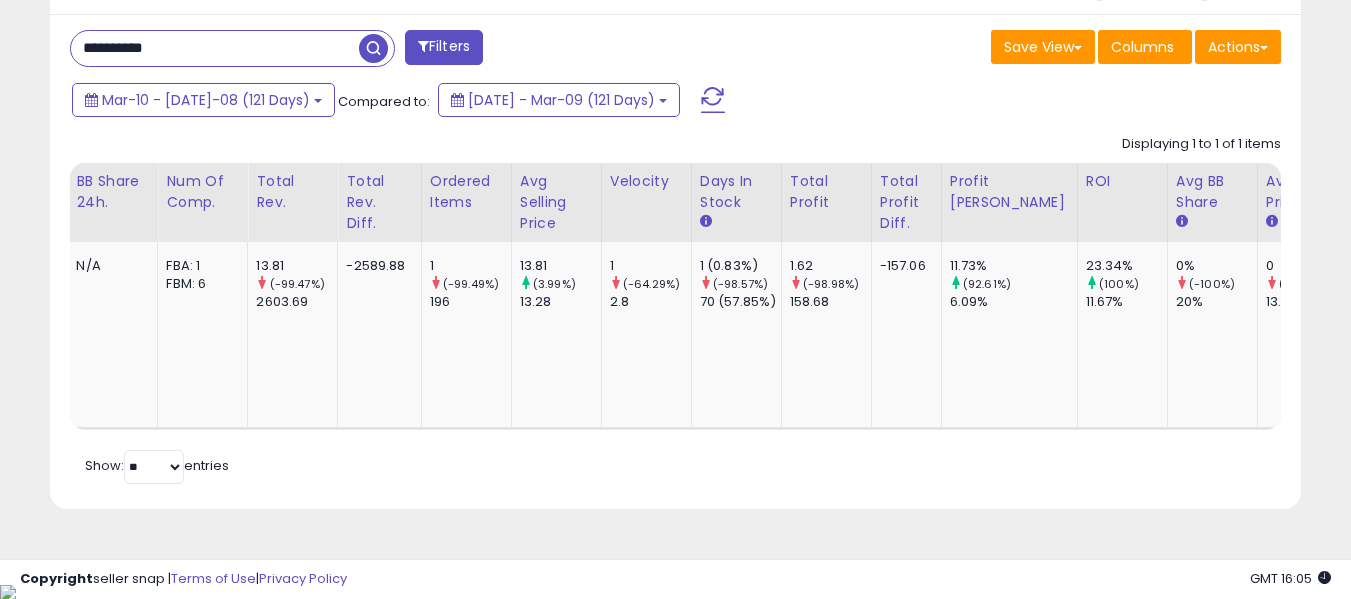 click on "**********" at bounding box center [215, 48] 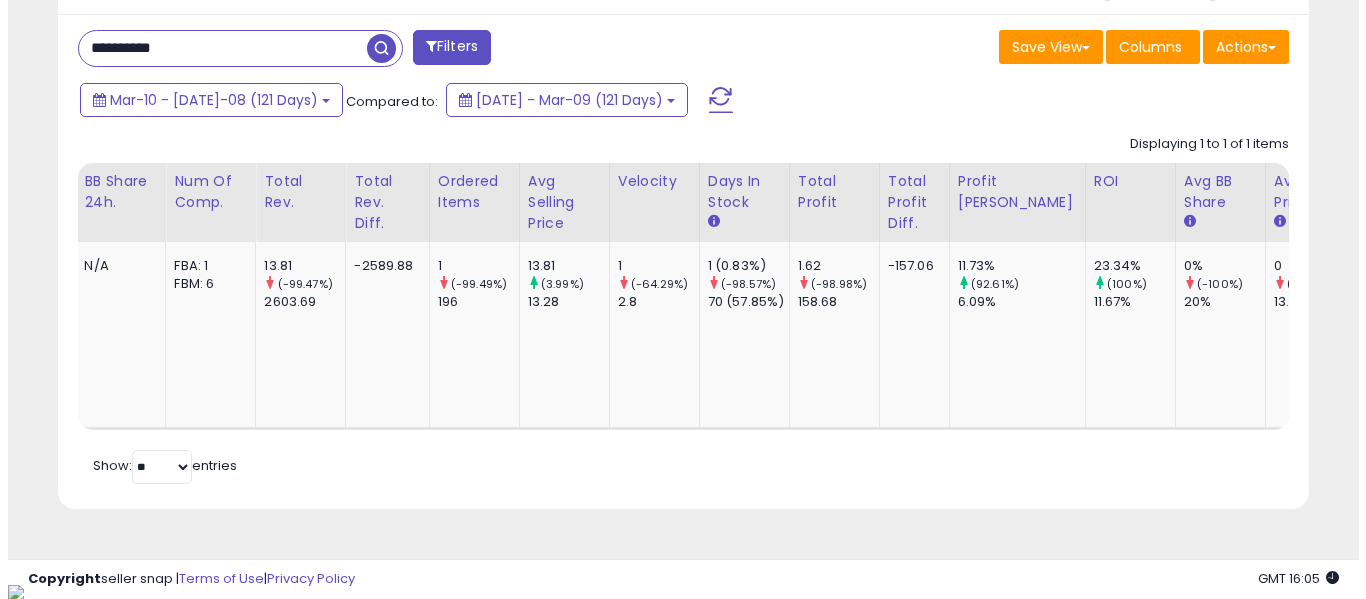 scroll, scrollTop: 621, scrollLeft: 0, axis: vertical 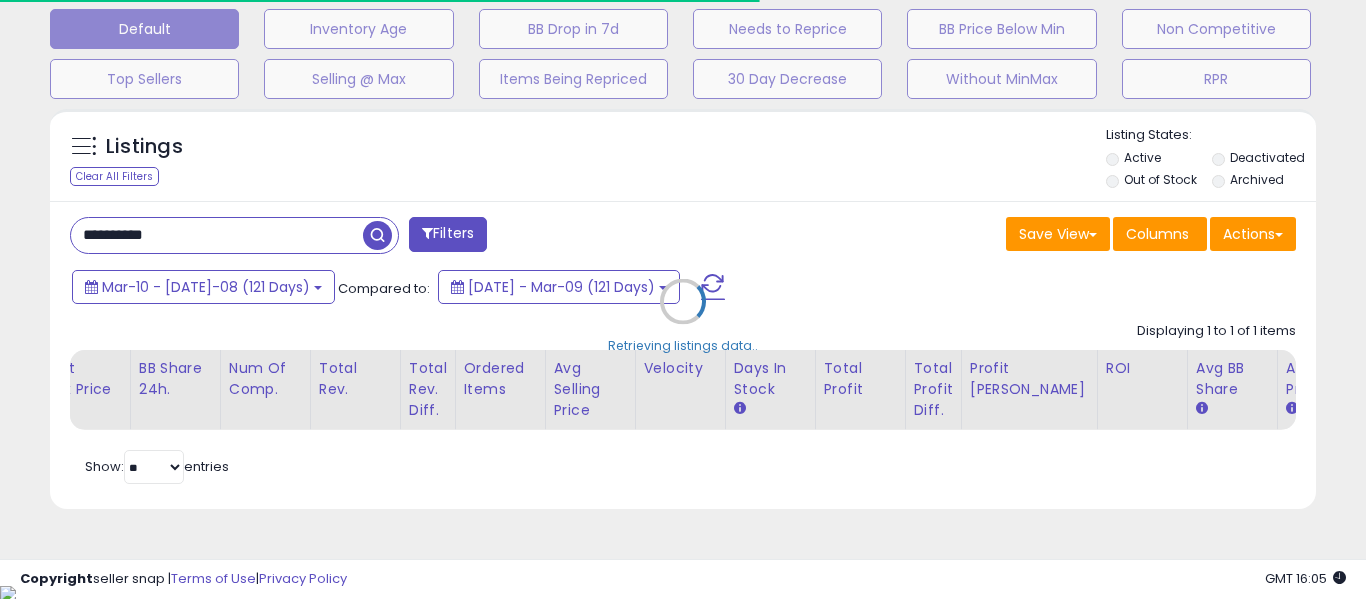 click on "Retrieving listings data.." at bounding box center [683, 316] 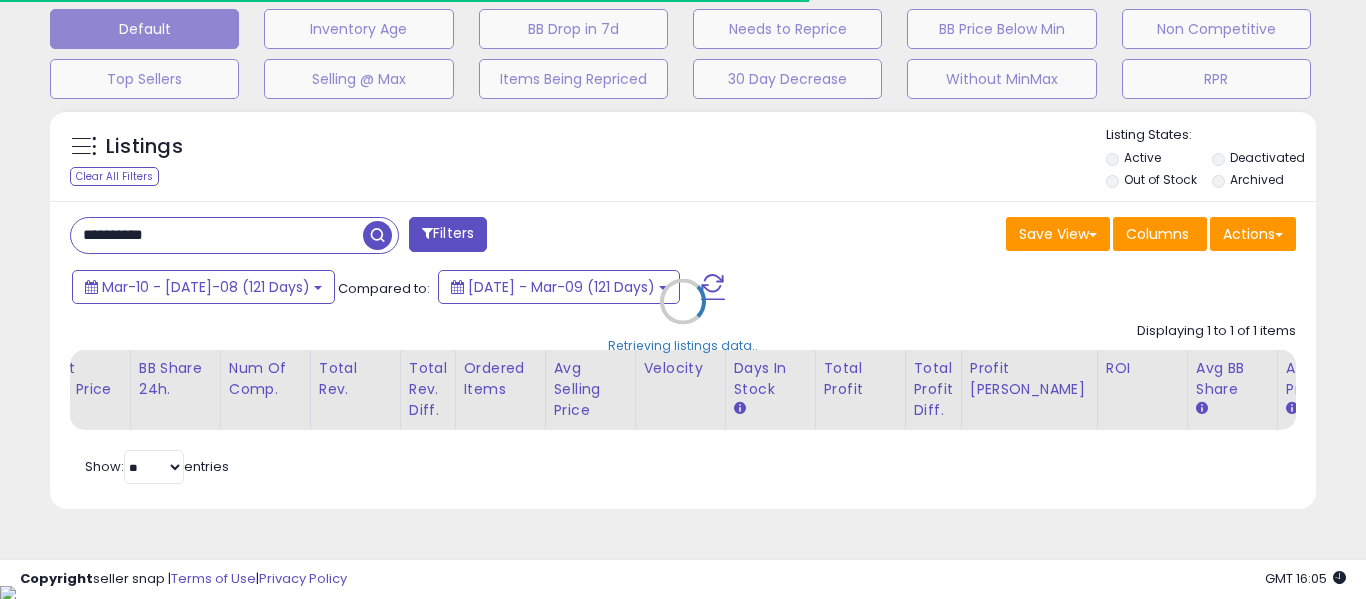 click on "Retrieving listings data.." at bounding box center (683, 316) 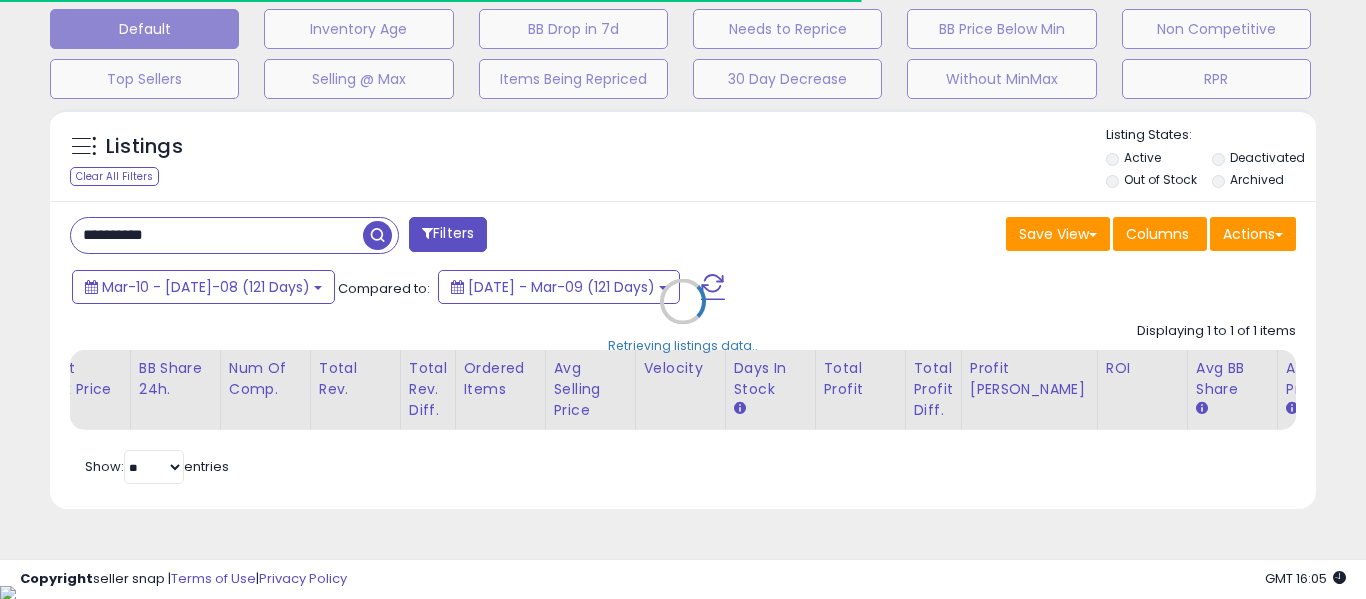 click on "Retrieving listings data.." at bounding box center [683, 316] 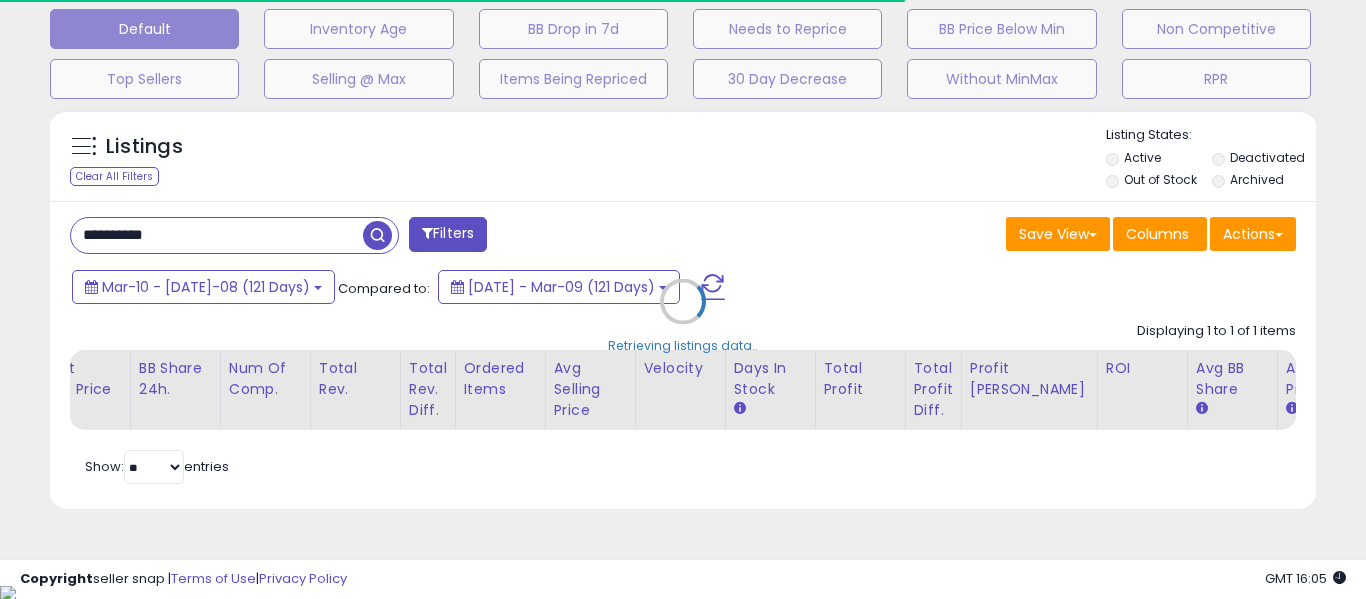 click on "Retrieving listings data.." at bounding box center (683, 316) 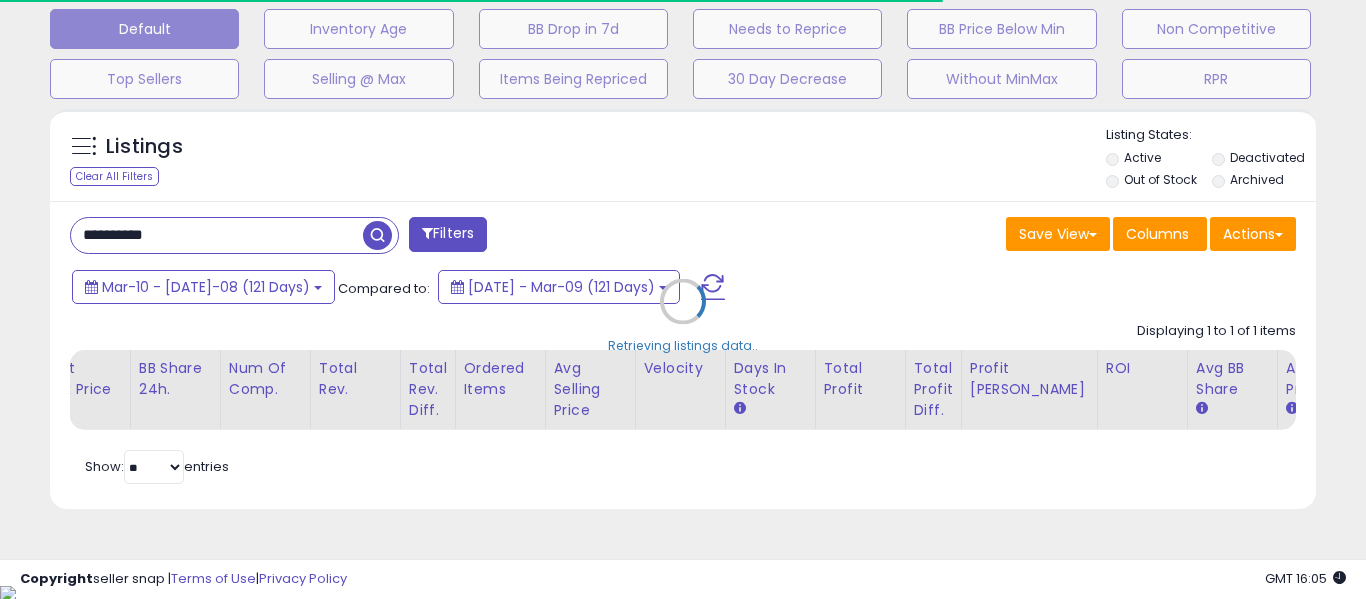 click on "Retrieving listings data.." at bounding box center [683, 316] 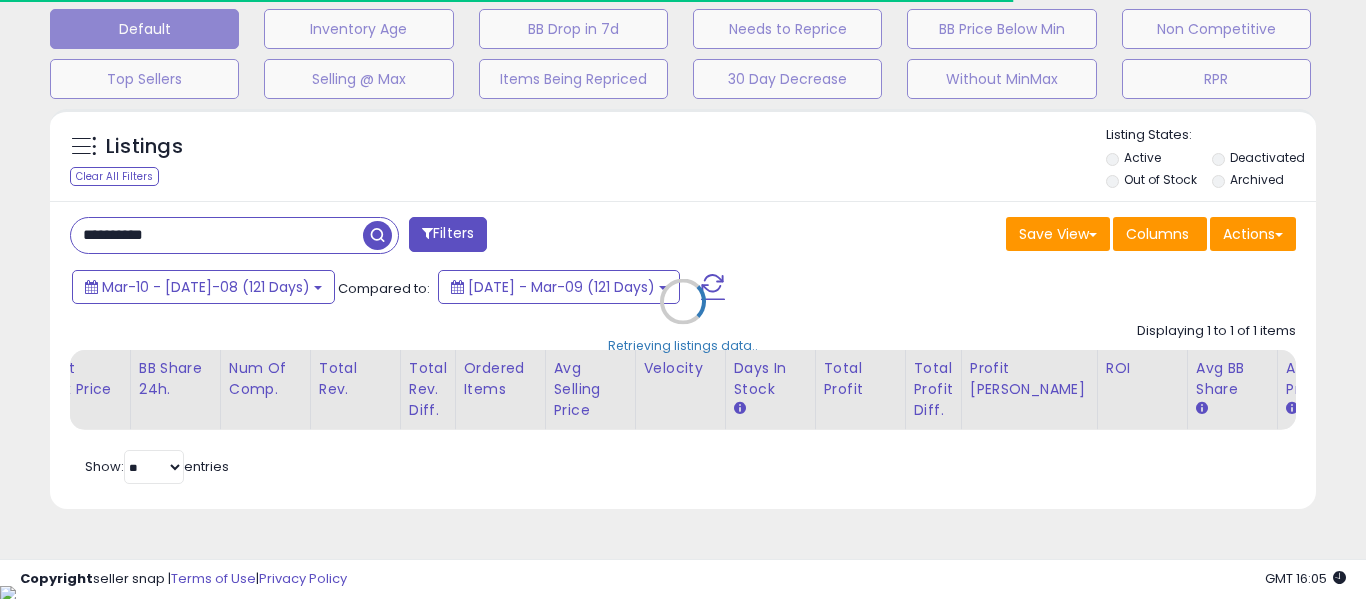 click on "Retrieving listings data.." at bounding box center (683, 316) 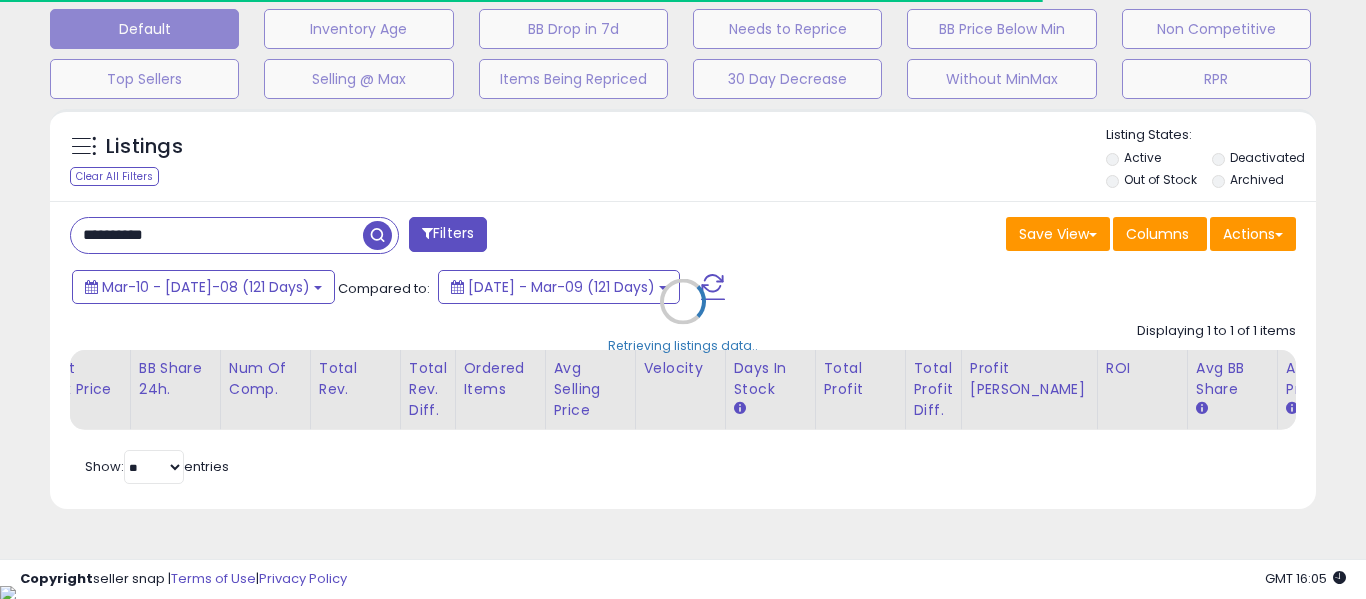 click on "Retrieving listings data.." at bounding box center [683, 316] 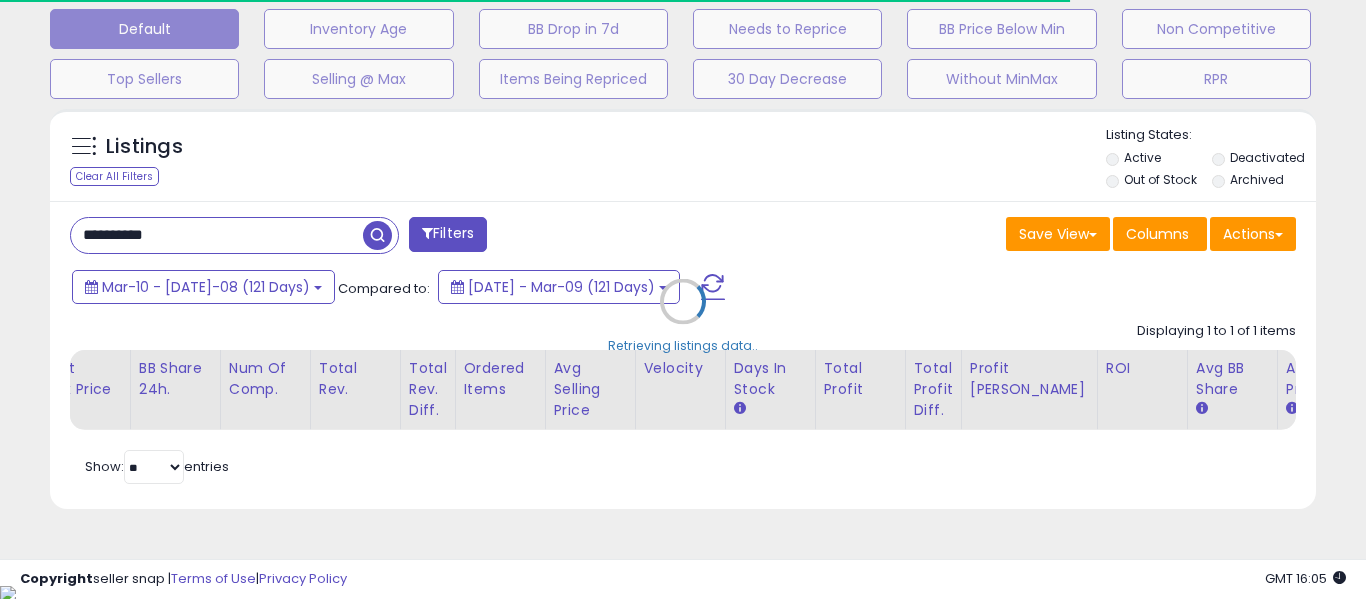 click on "Retrieving listings data.." at bounding box center (683, 316) 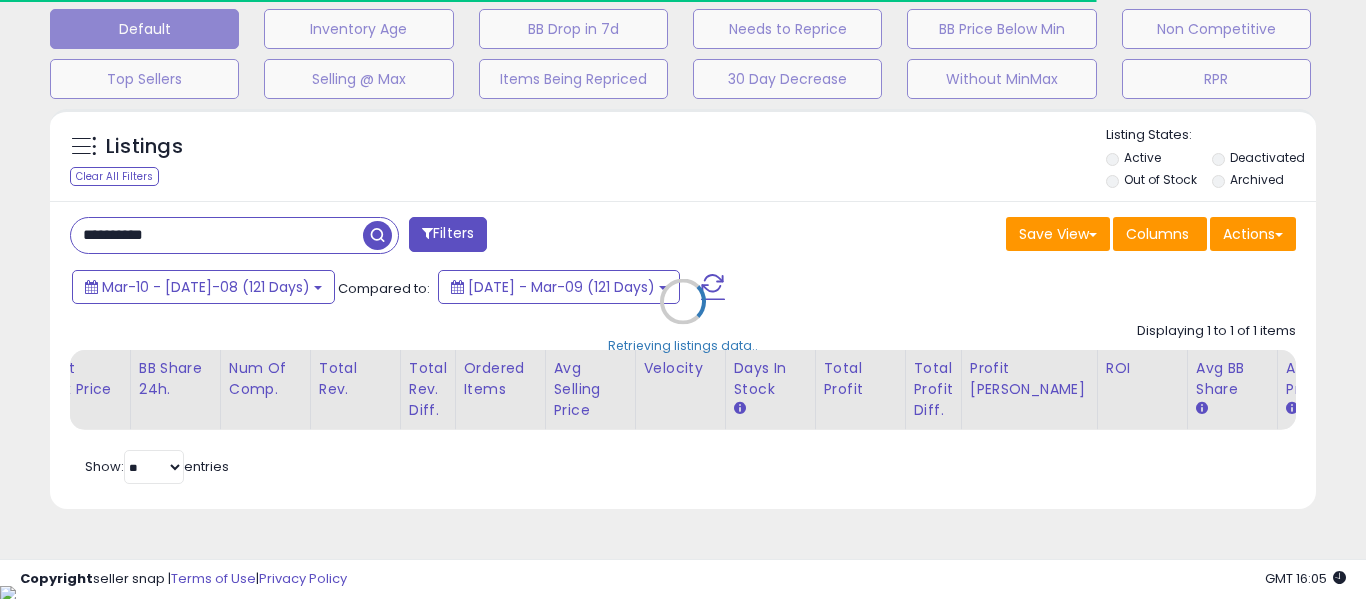 click on "Retrieving listings data.." at bounding box center (683, 316) 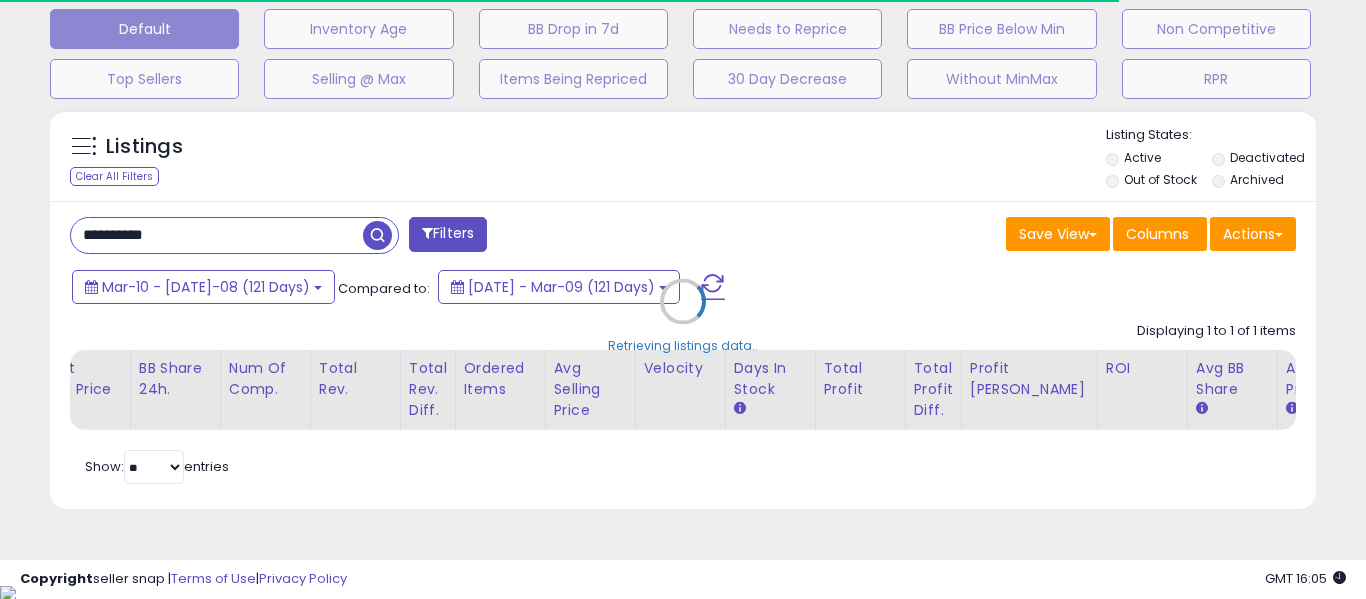 click on "Retrieving listings data.." at bounding box center [683, 316] 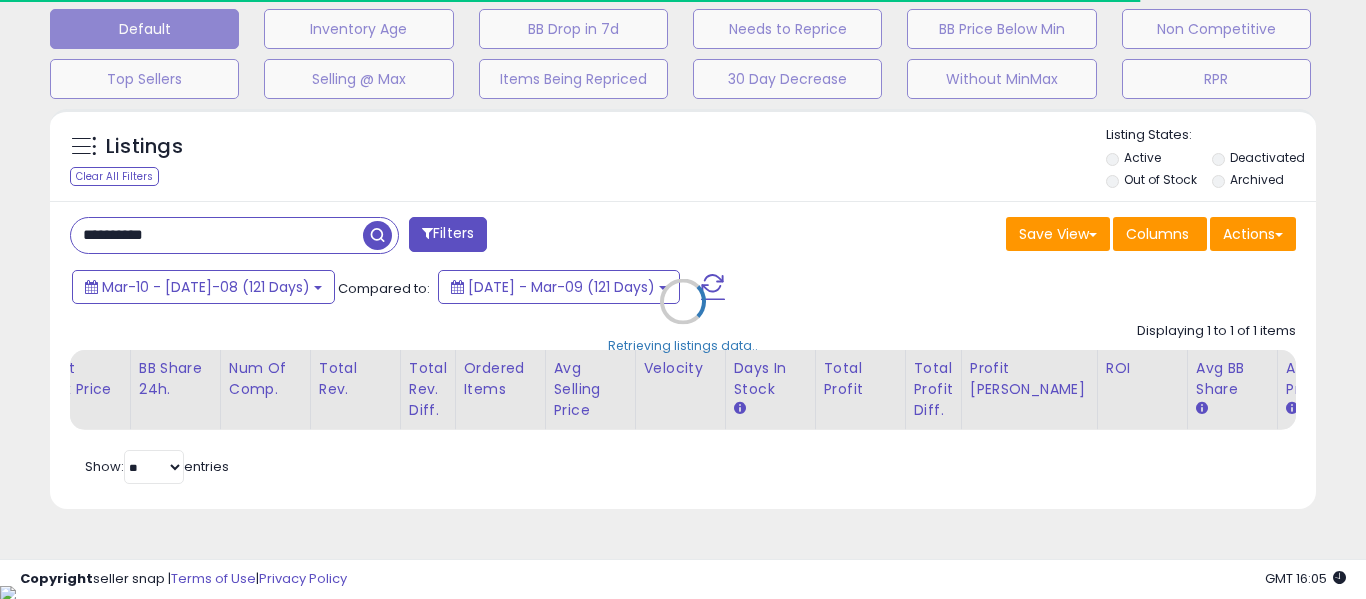 click on "Retrieving listings data.." at bounding box center (683, 316) 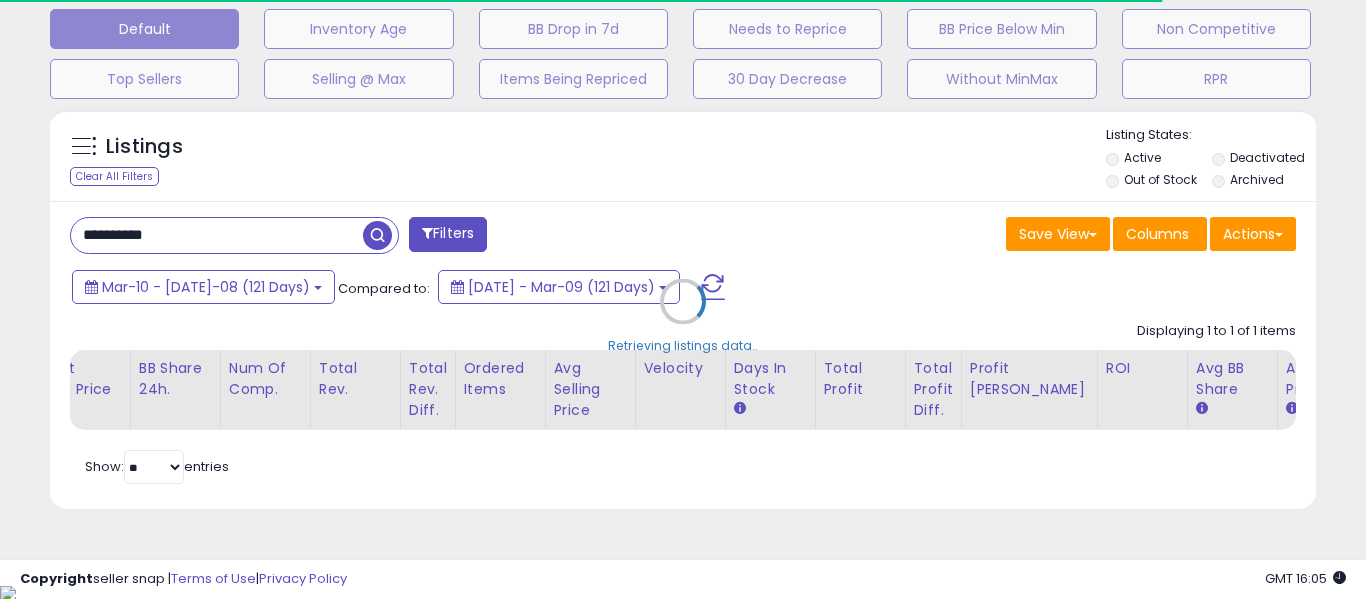 click on "Retrieving listings data.." at bounding box center (683, 316) 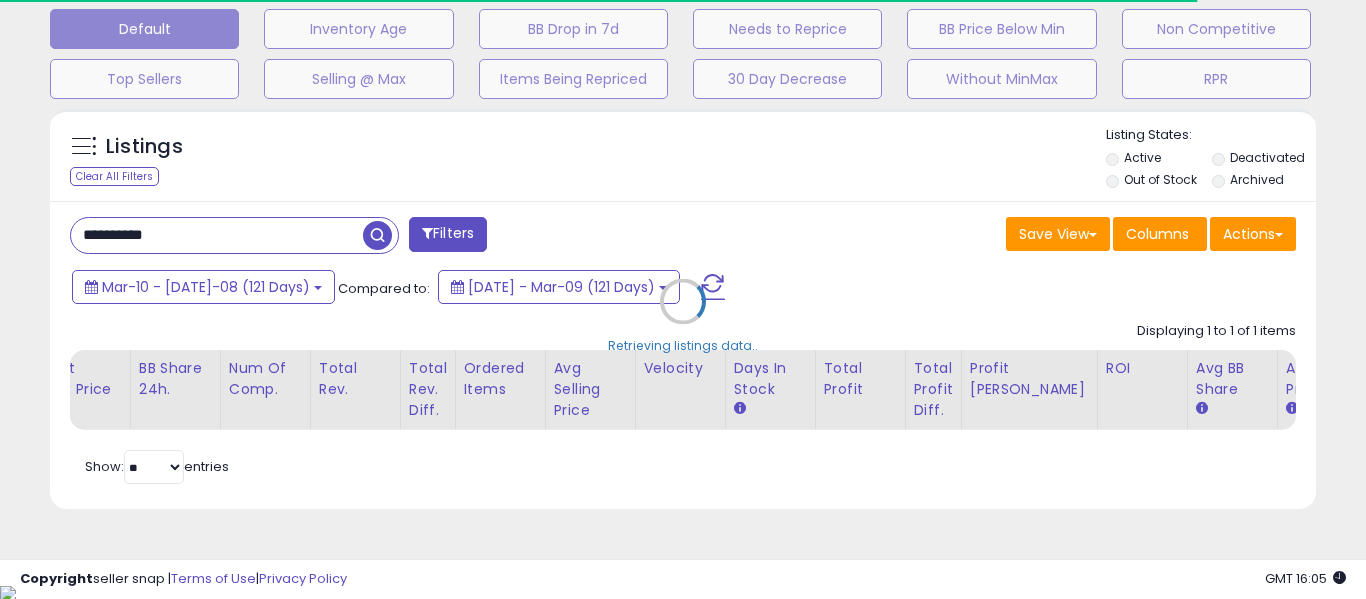 click on "Retrieving listings data.." at bounding box center (683, 316) 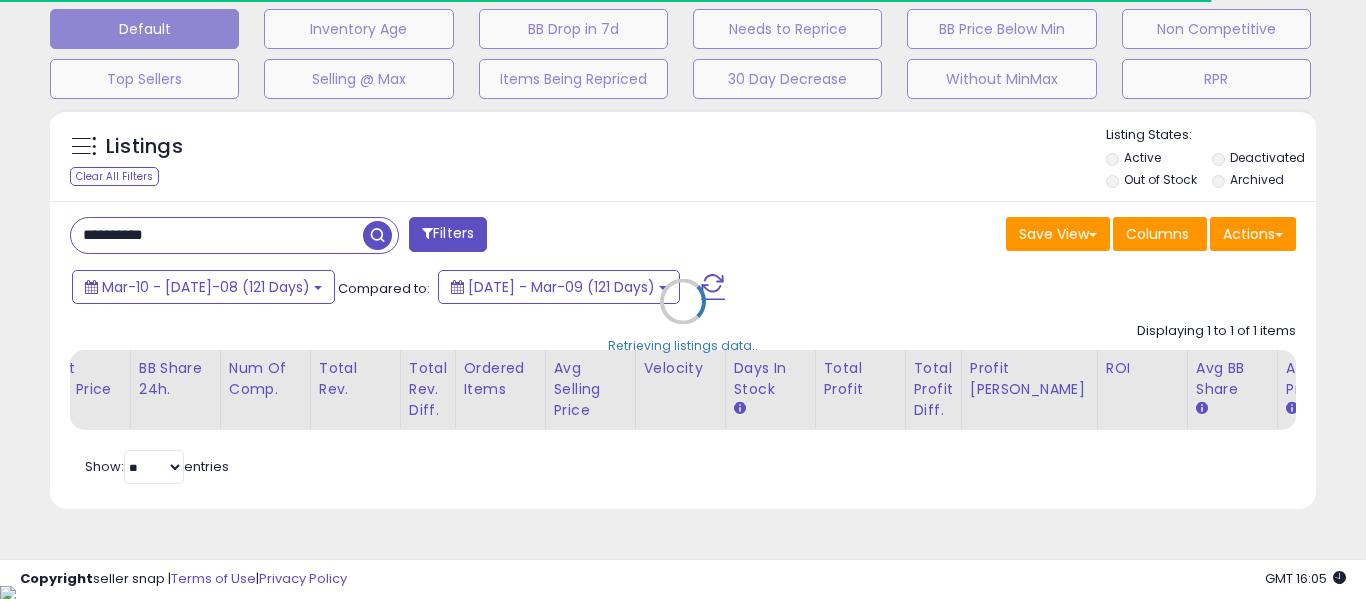 click on "Retrieving listings data.." at bounding box center [683, 316] 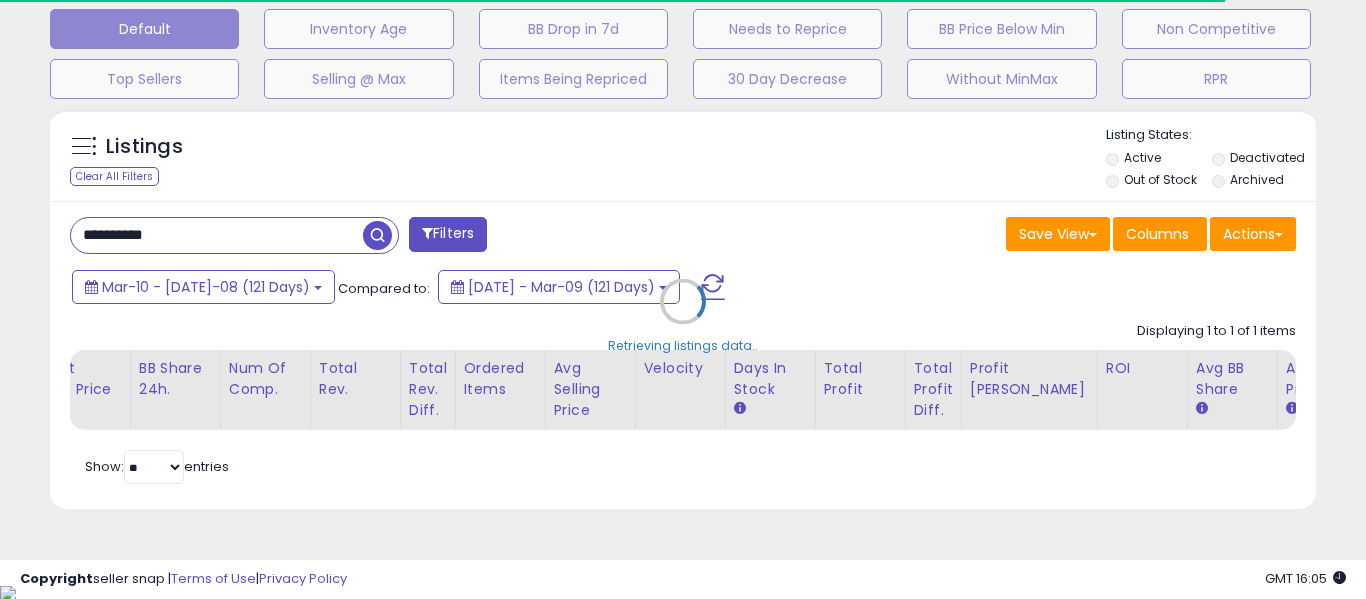 click on "Retrieving listings data.." at bounding box center [683, 316] 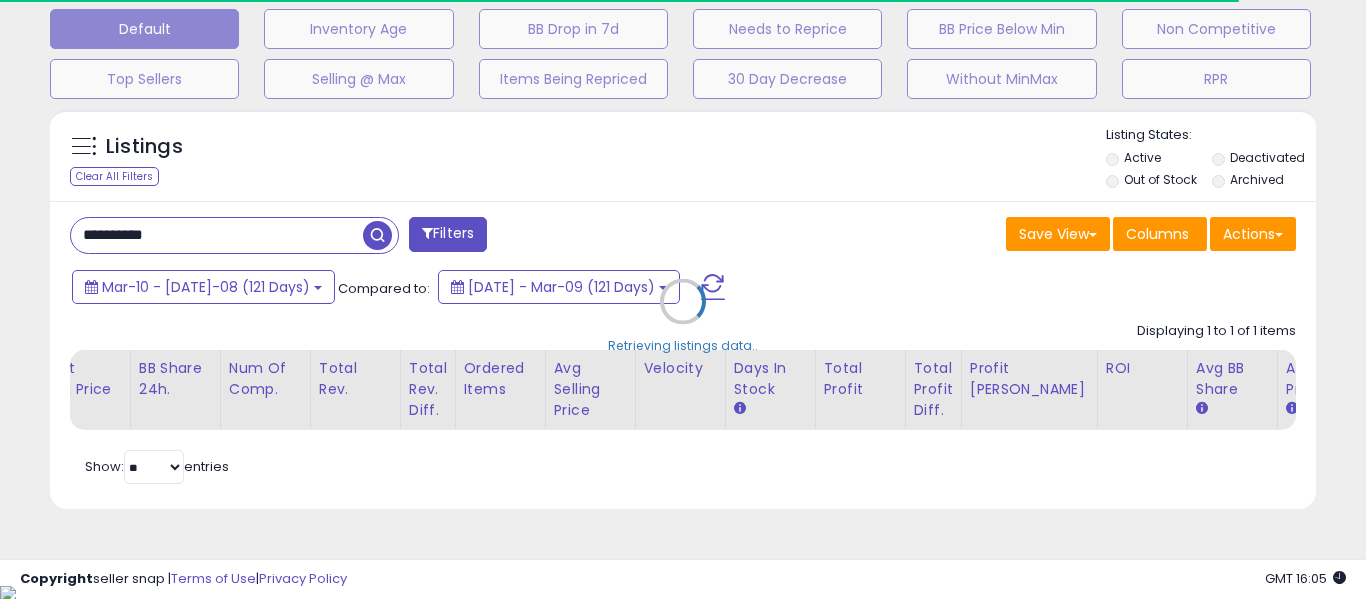 click on "Retrieving listings data.." at bounding box center (683, 316) 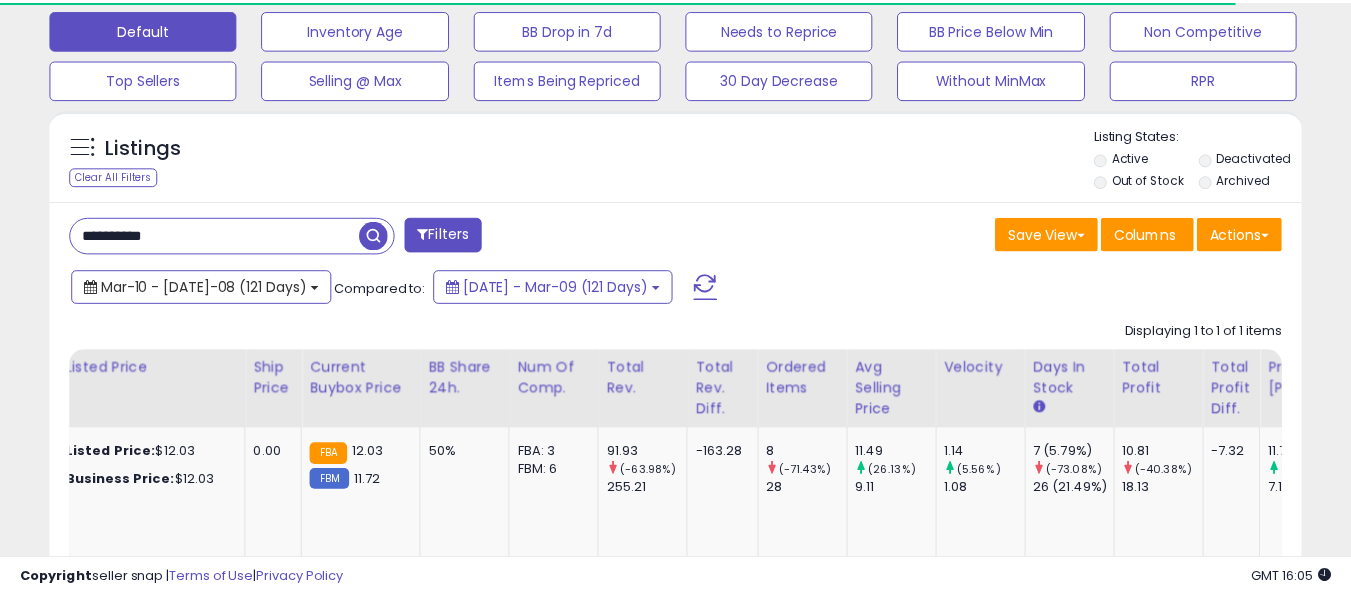 scroll, scrollTop: 410, scrollLeft: 724, axis: both 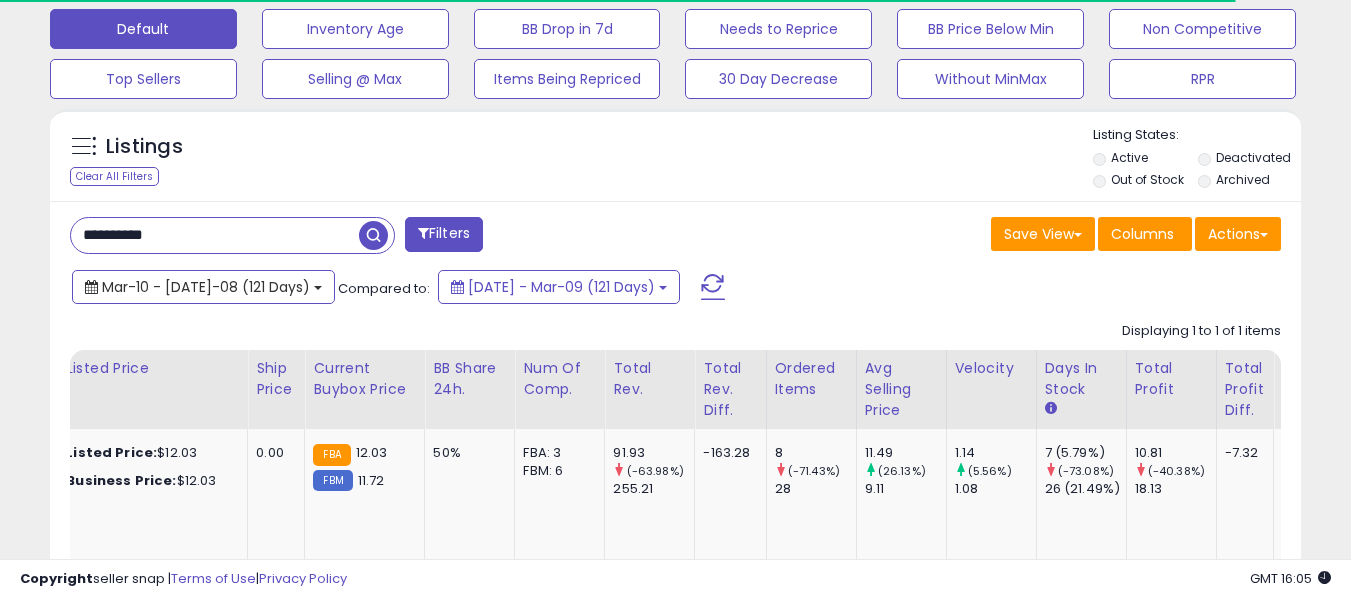 click on "Mar-10 - Jul-08 (121 Days)" at bounding box center (206, 287) 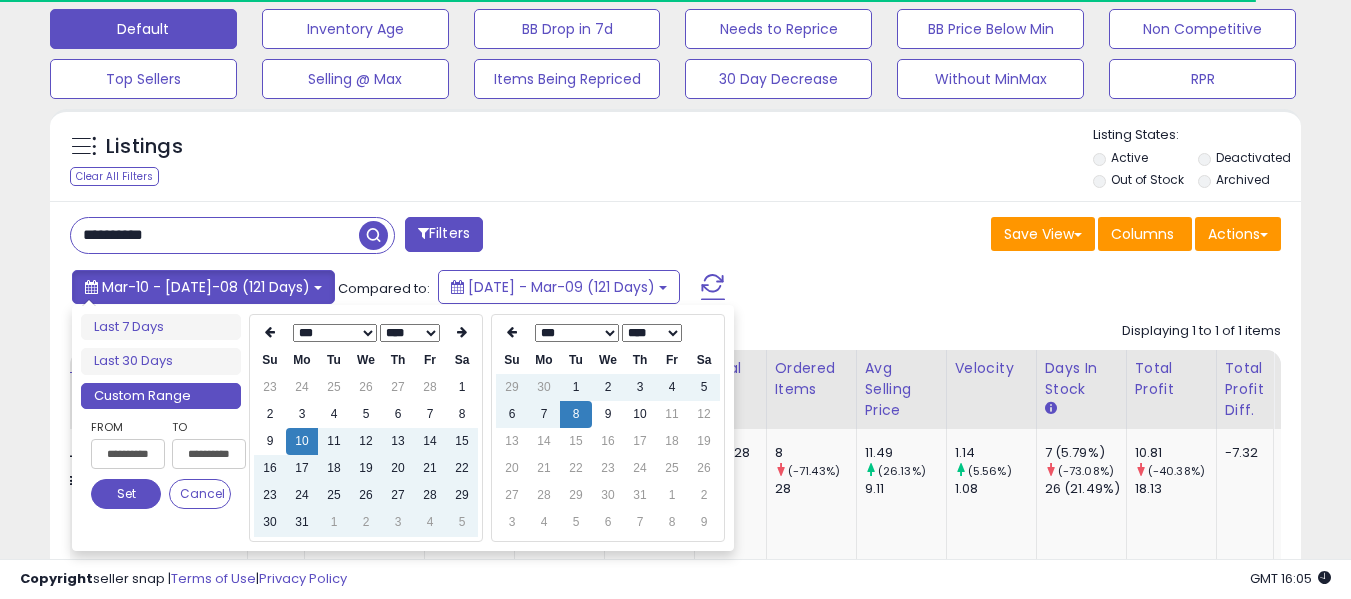 click on "Mar-10 - Jul-08 (121 Days)" at bounding box center (206, 287) 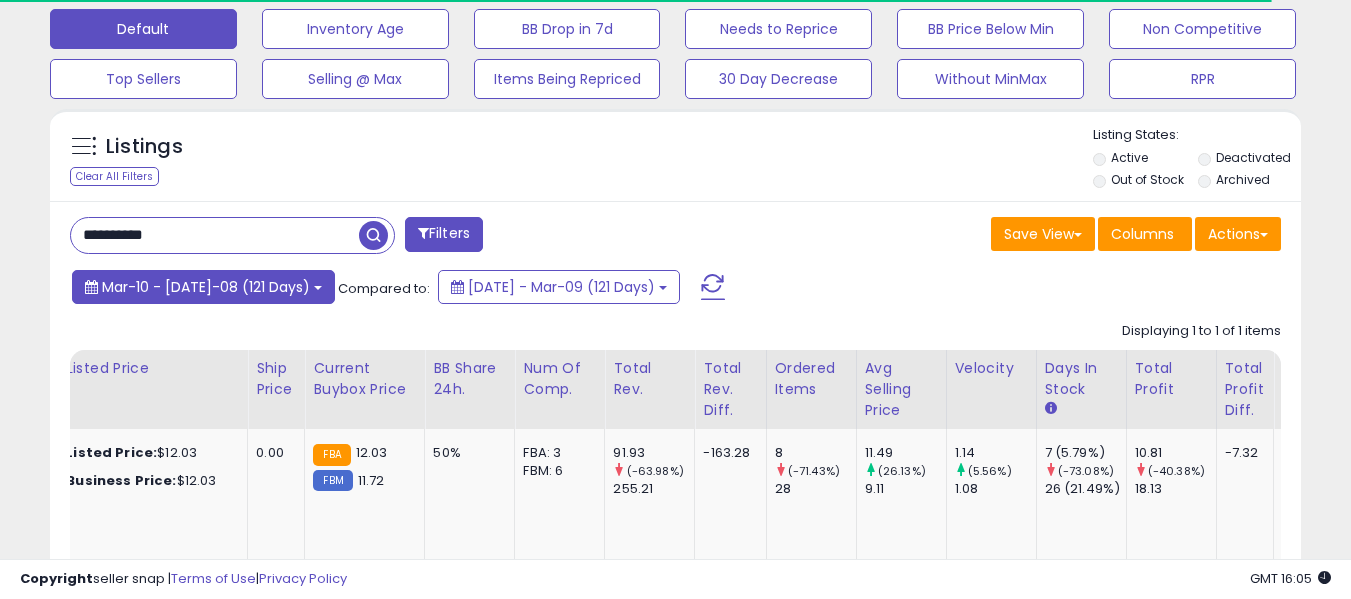 click on "Mar-10 - Jul-08 (121 Days)" at bounding box center [206, 287] 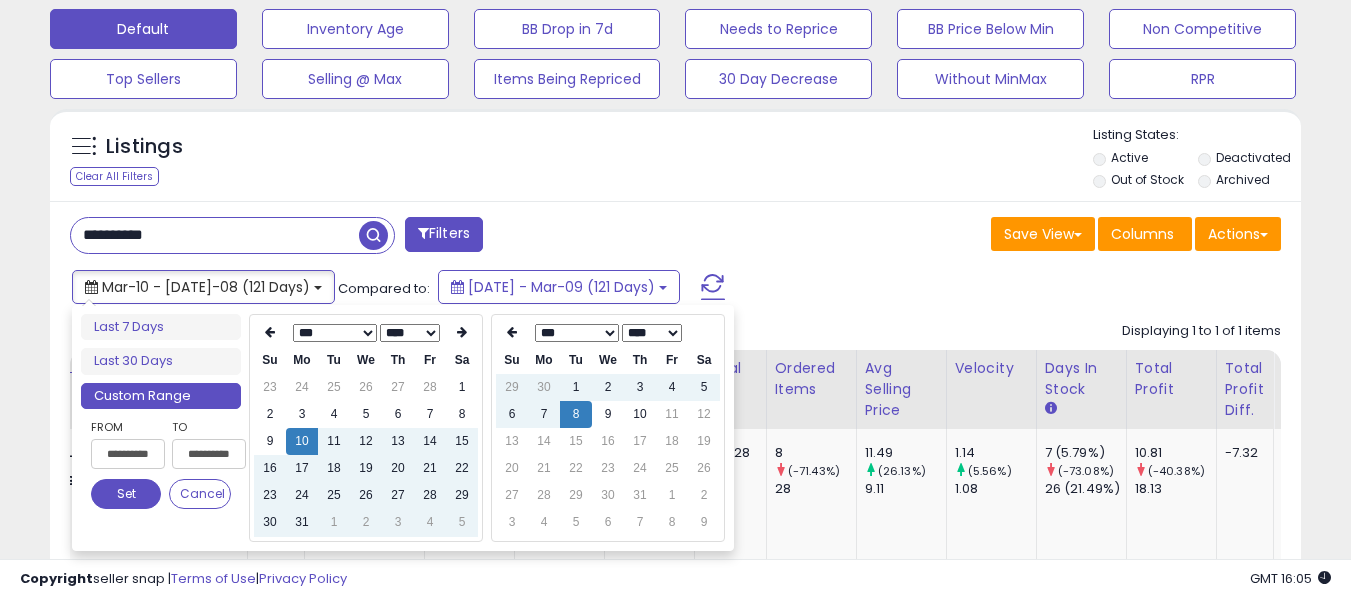 scroll, scrollTop: 999590, scrollLeft: 999276, axis: both 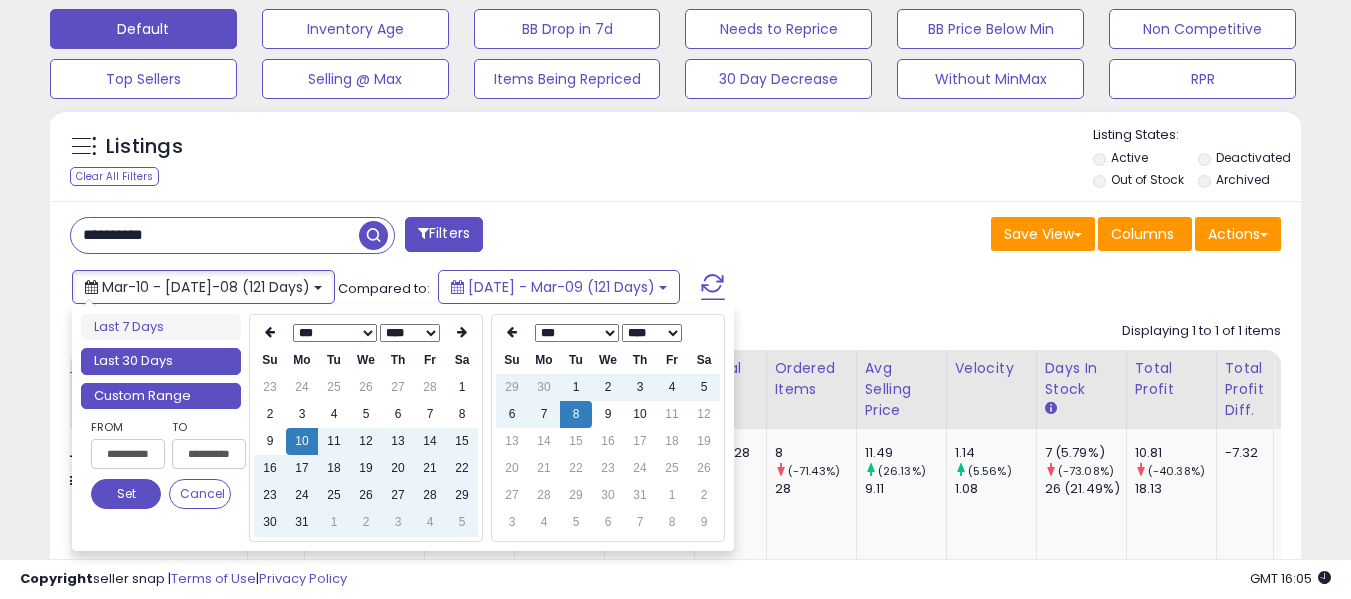 type on "**********" 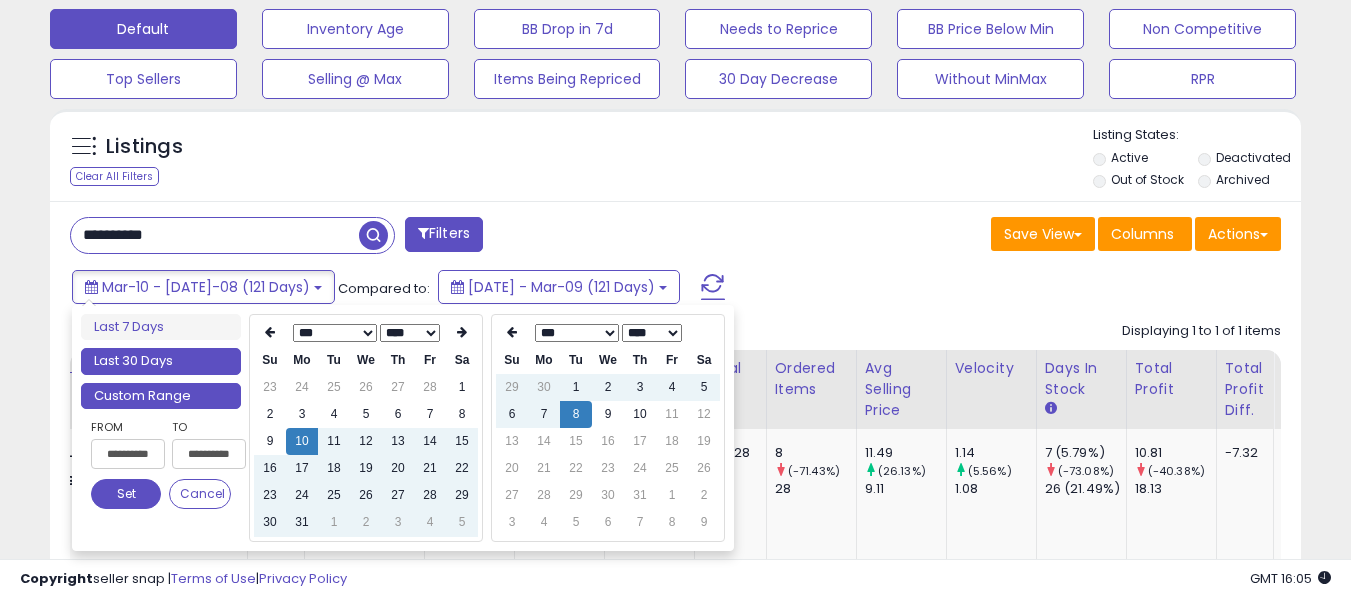 click on "Last 30 Days" at bounding box center (161, 361) 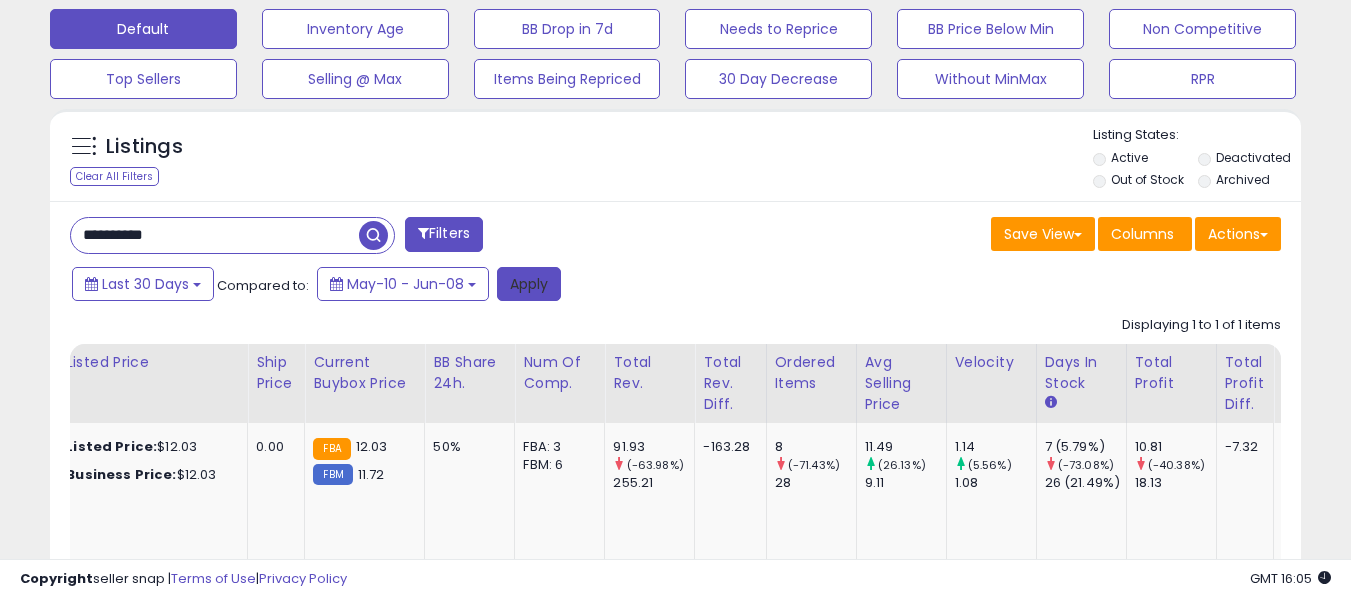 click on "Apply" at bounding box center (529, 284) 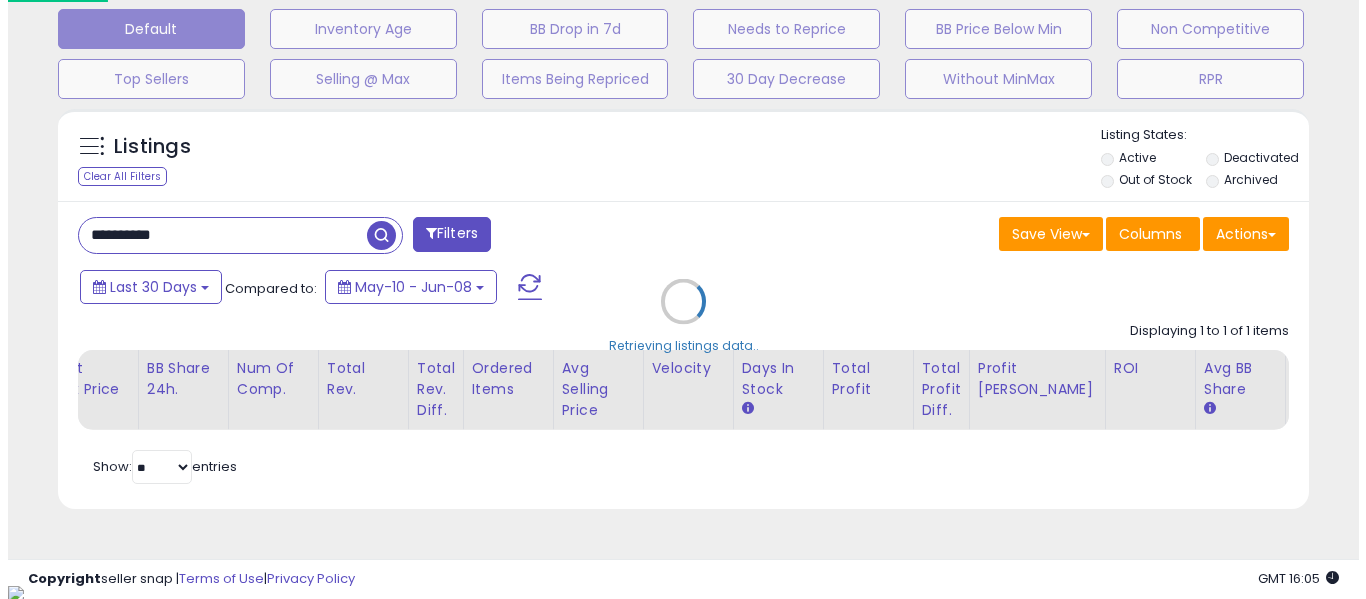 scroll, scrollTop: 999590, scrollLeft: 999267, axis: both 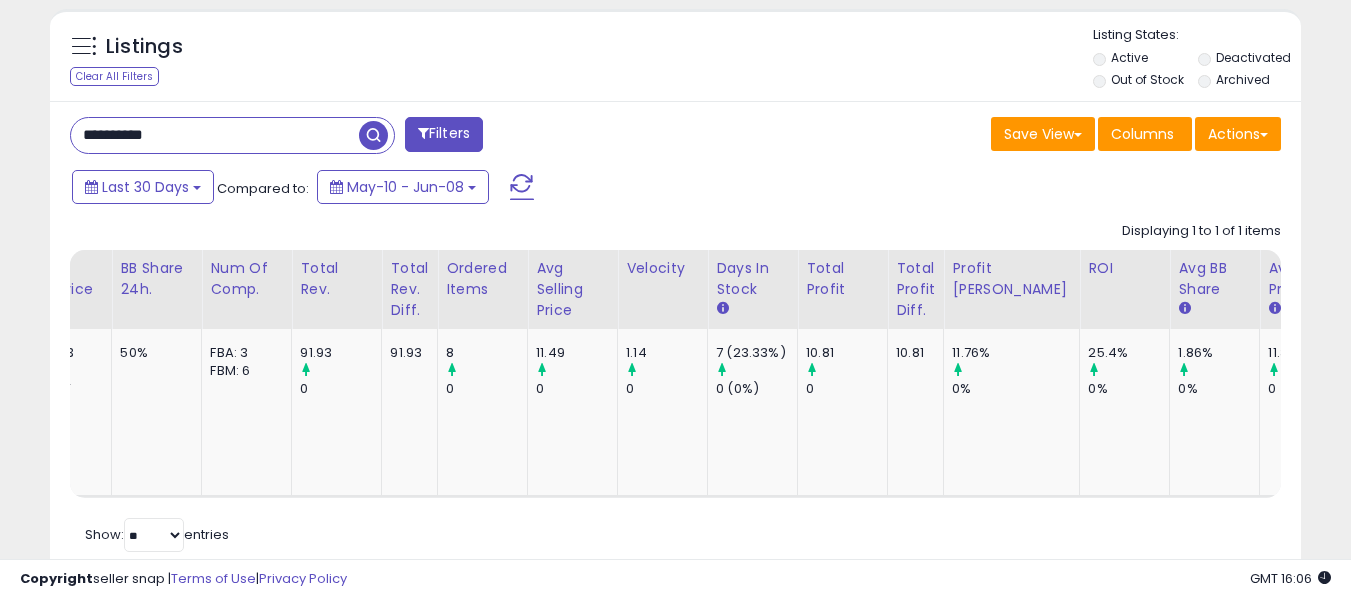 click on "**********" at bounding box center (215, 135) 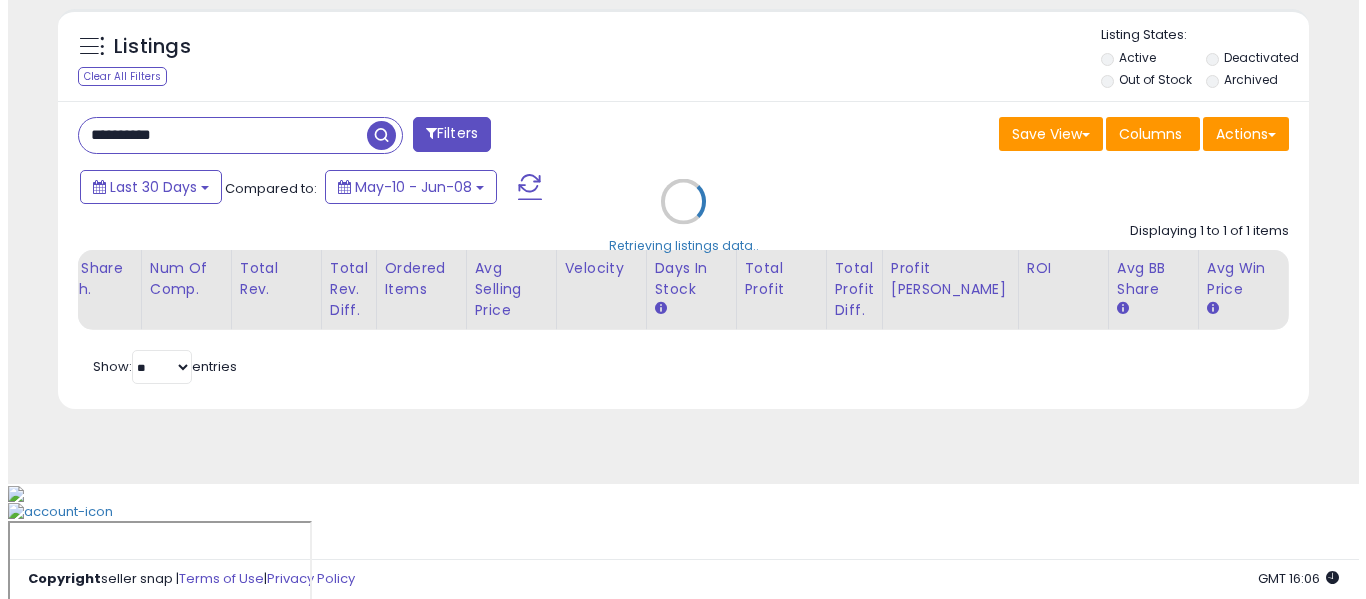scroll, scrollTop: 621, scrollLeft: 0, axis: vertical 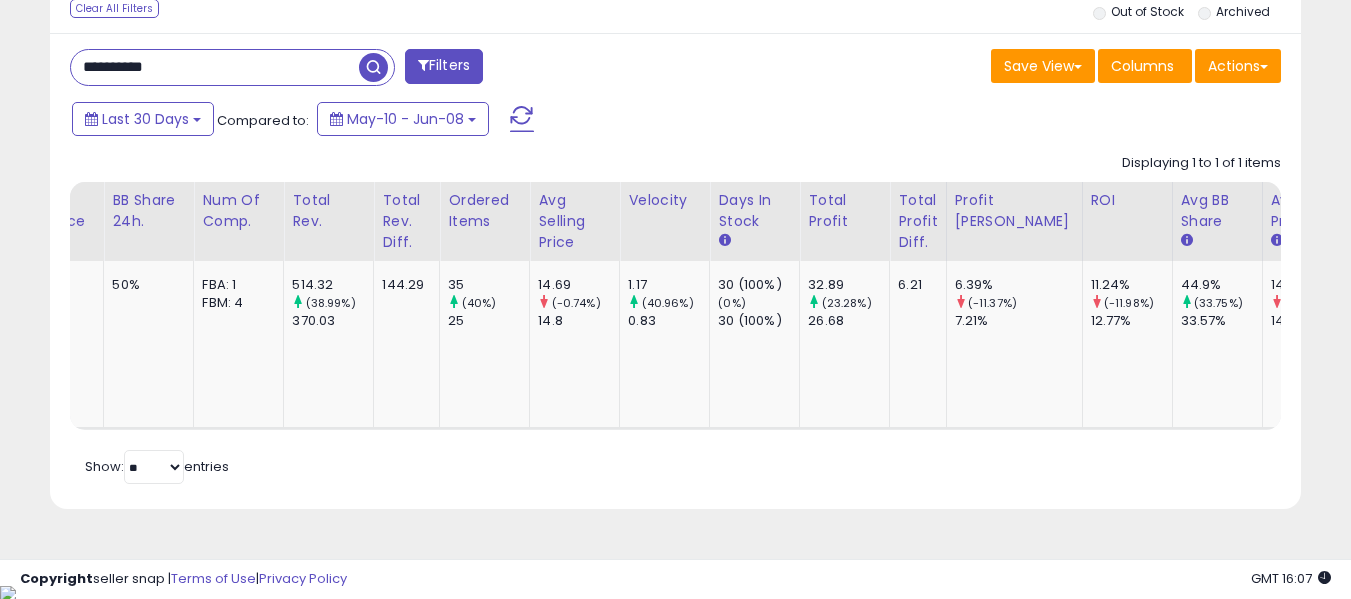 click on "**********" at bounding box center (215, 67) 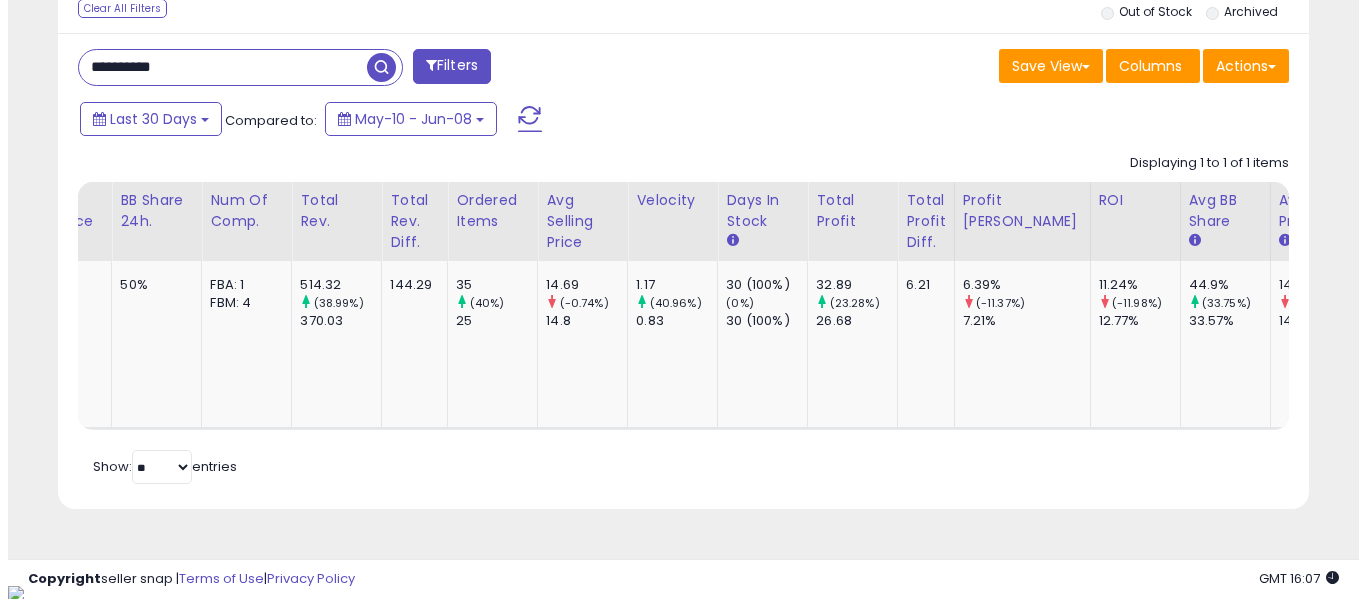 scroll, scrollTop: 621, scrollLeft: 0, axis: vertical 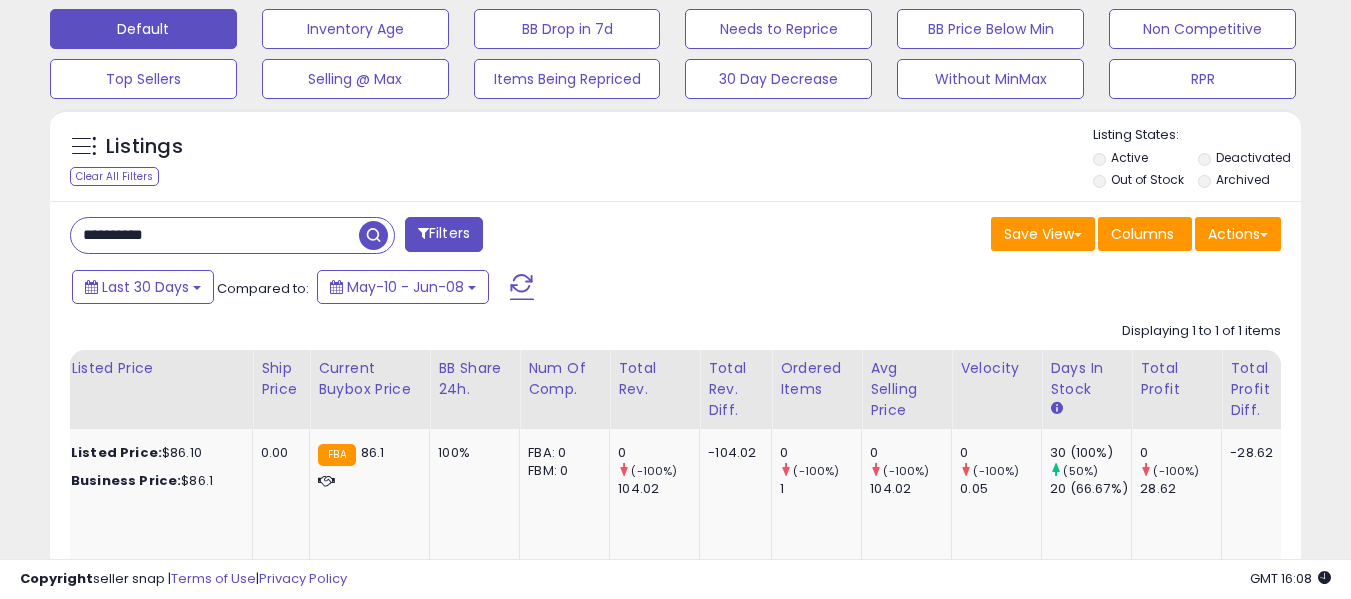 click on "**********" at bounding box center [675, 458] 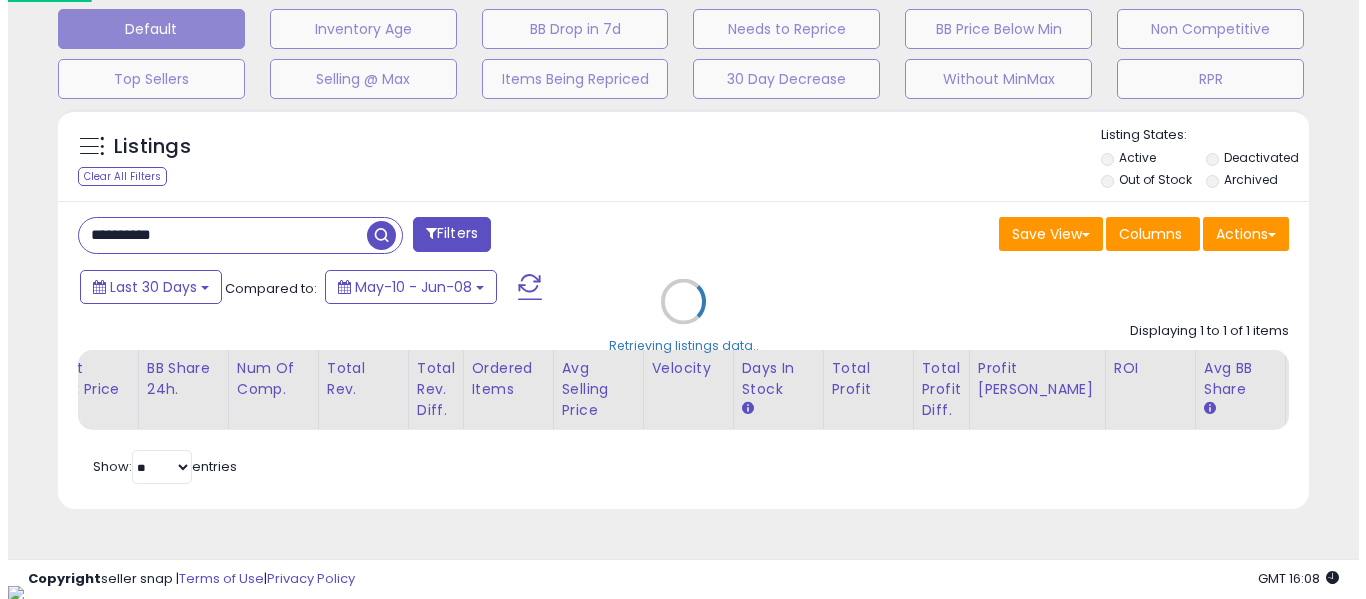 scroll, scrollTop: 999590, scrollLeft: 999267, axis: both 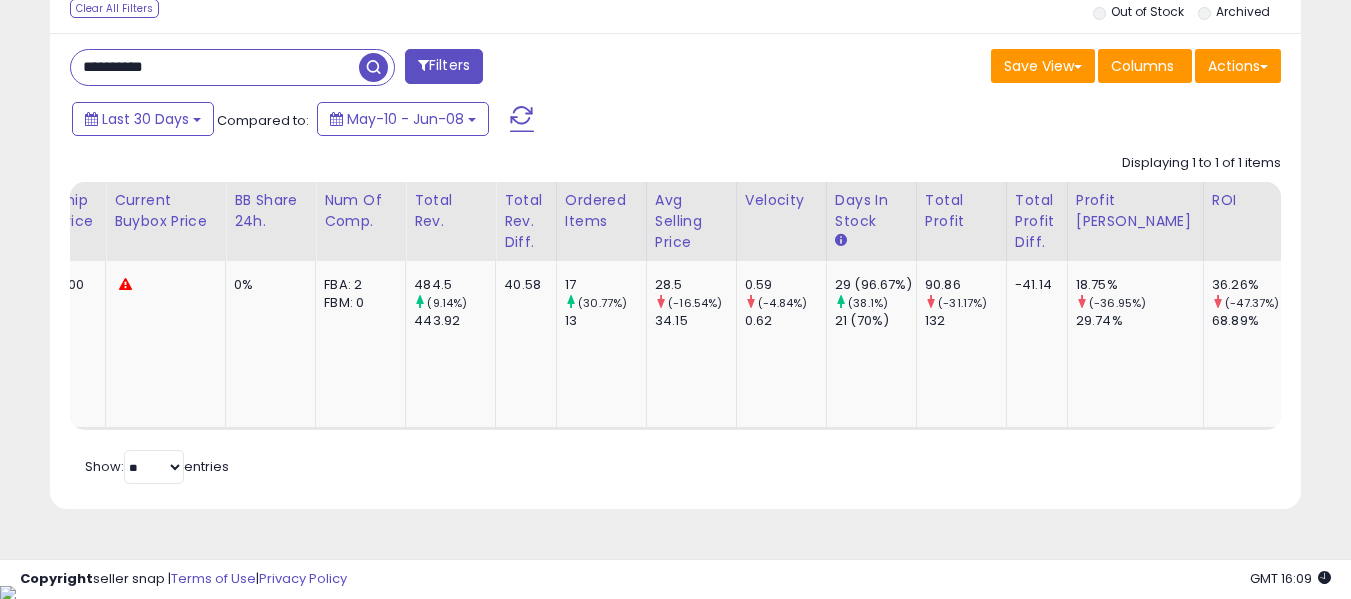 click on "**********" at bounding box center [215, 67] 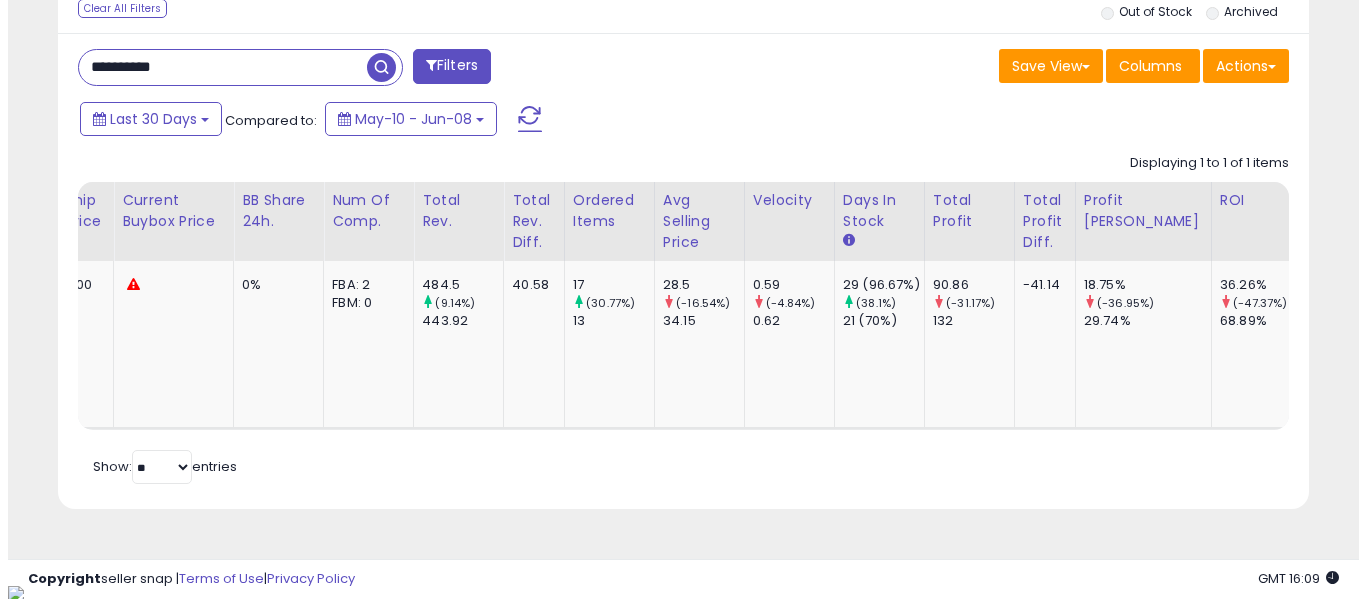 scroll, scrollTop: 621, scrollLeft: 0, axis: vertical 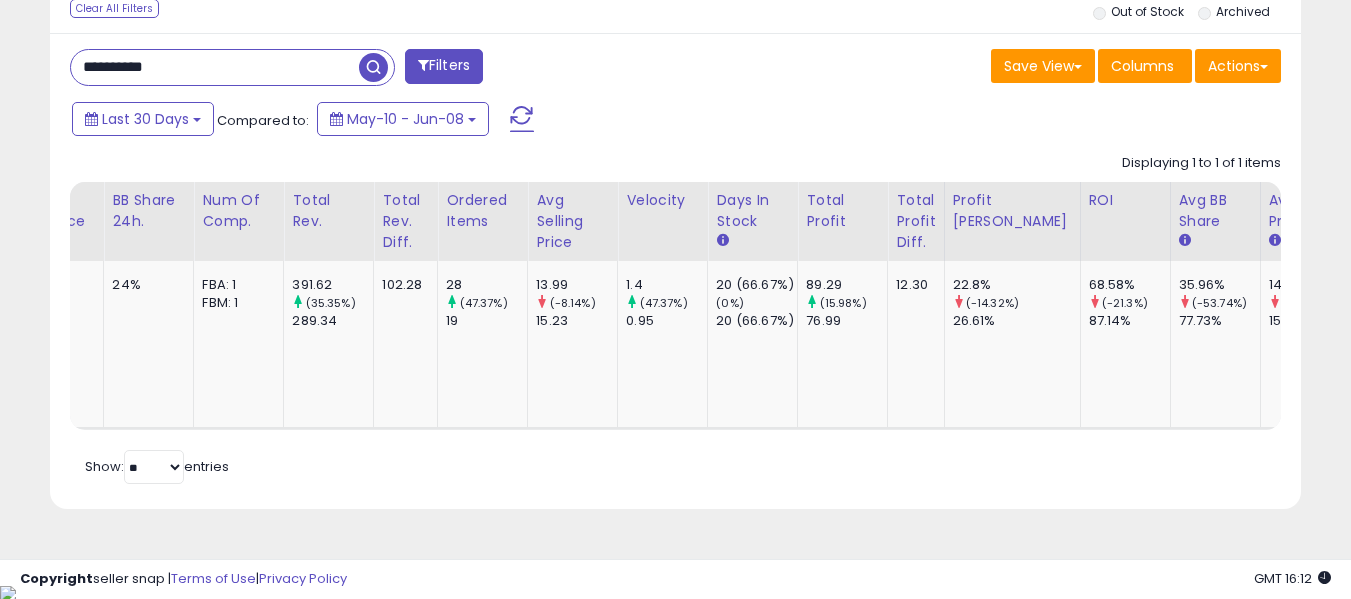 click on "**********" at bounding box center (215, 67) 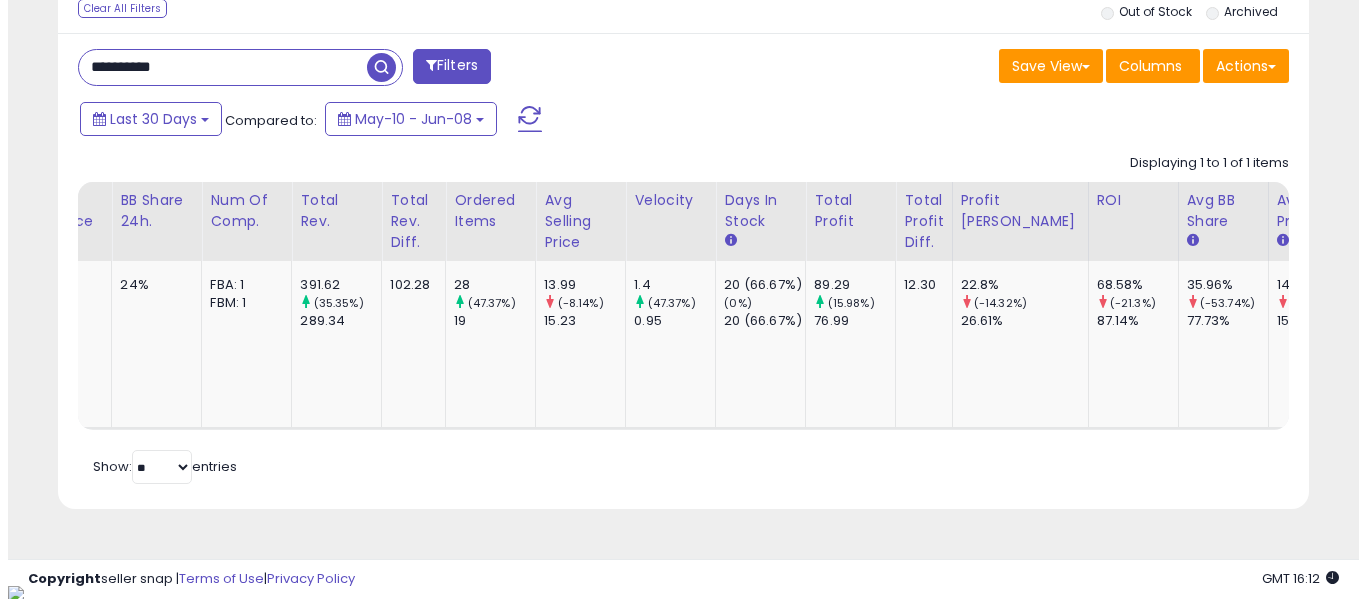scroll, scrollTop: 621, scrollLeft: 0, axis: vertical 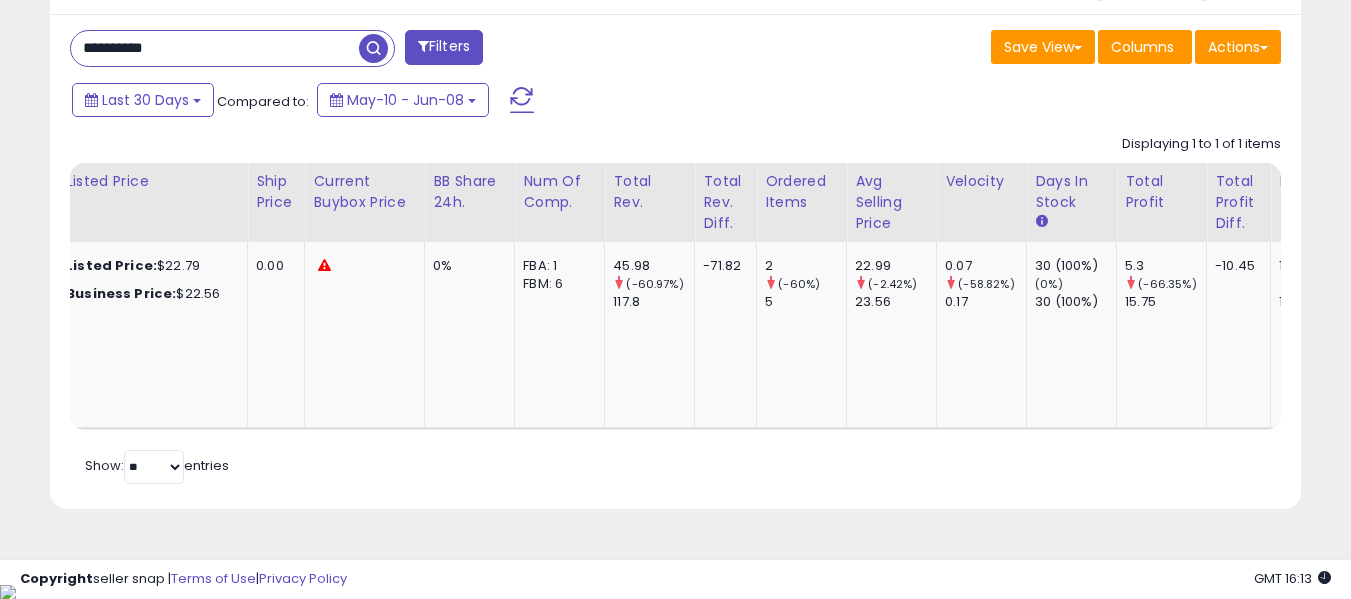 click on "**********" at bounding box center [215, 48] 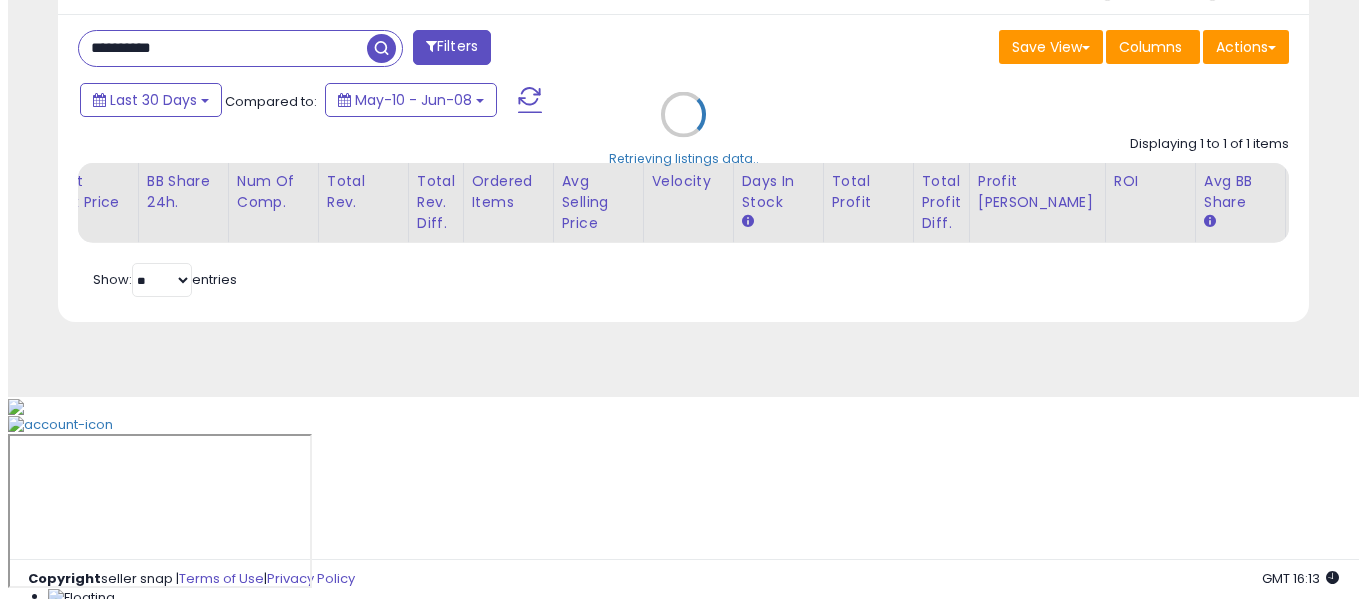 scroll, scrollTop: 621, scrollLeft: 0, axis: vertical 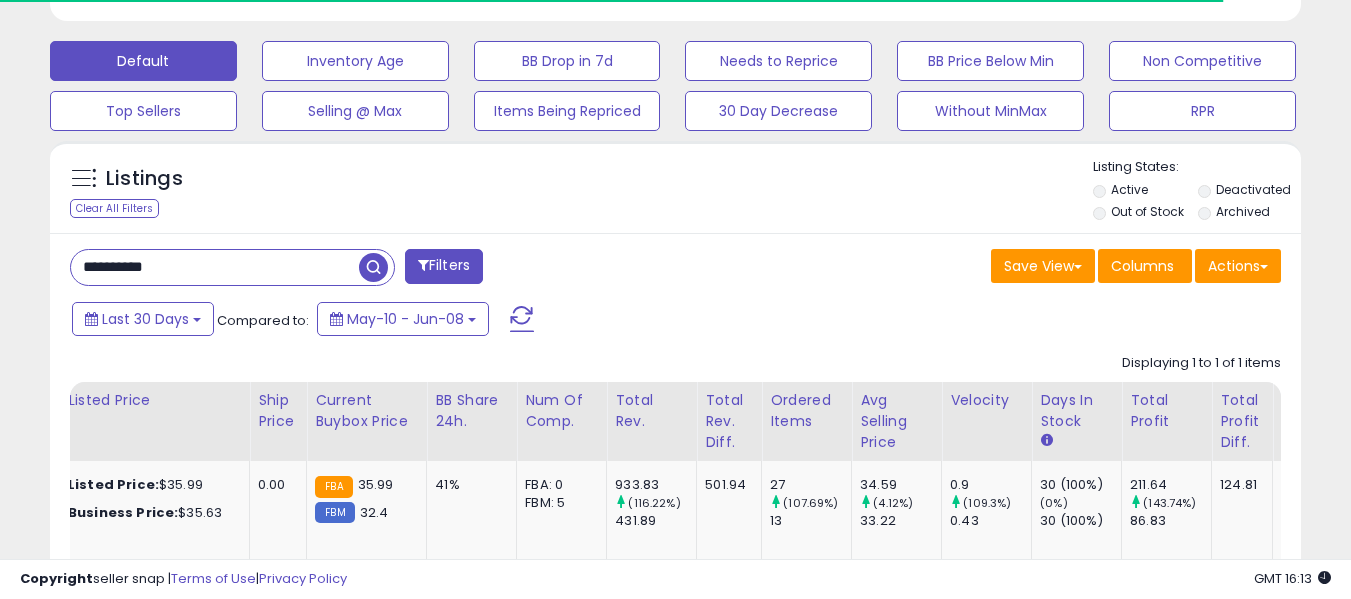 click on "**********" at bounding box center (215, 267) 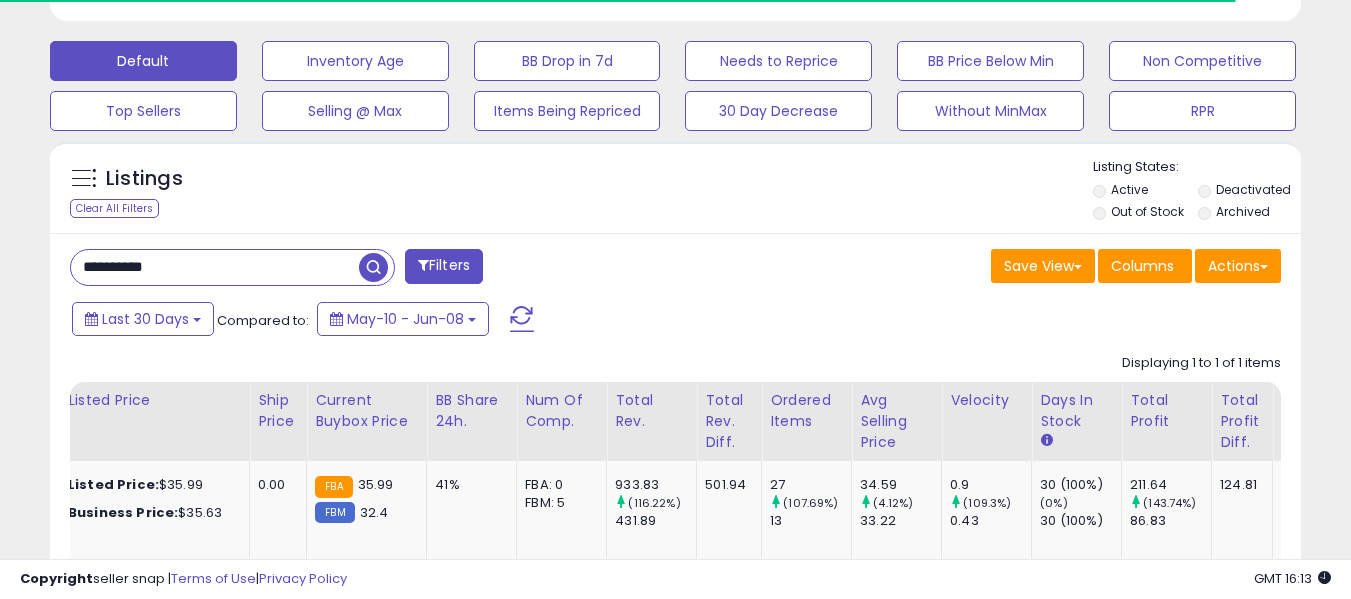 paste 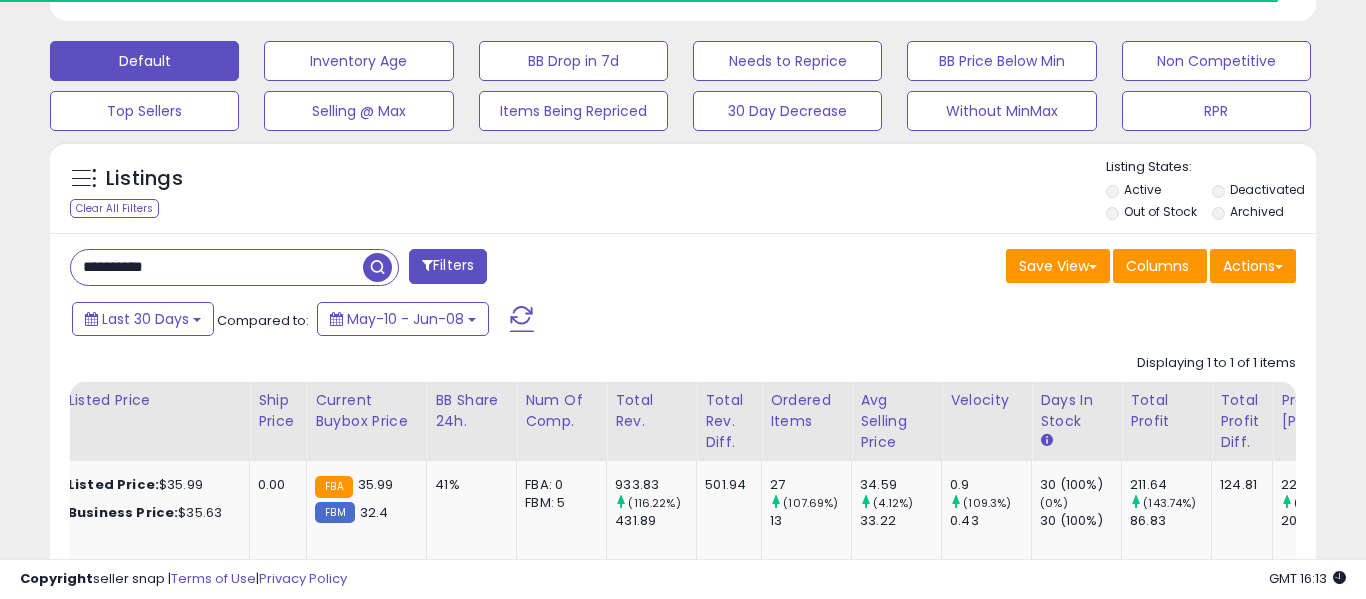 scroll, scrollTop: 999590, scrollLeft: 999267, axis: both 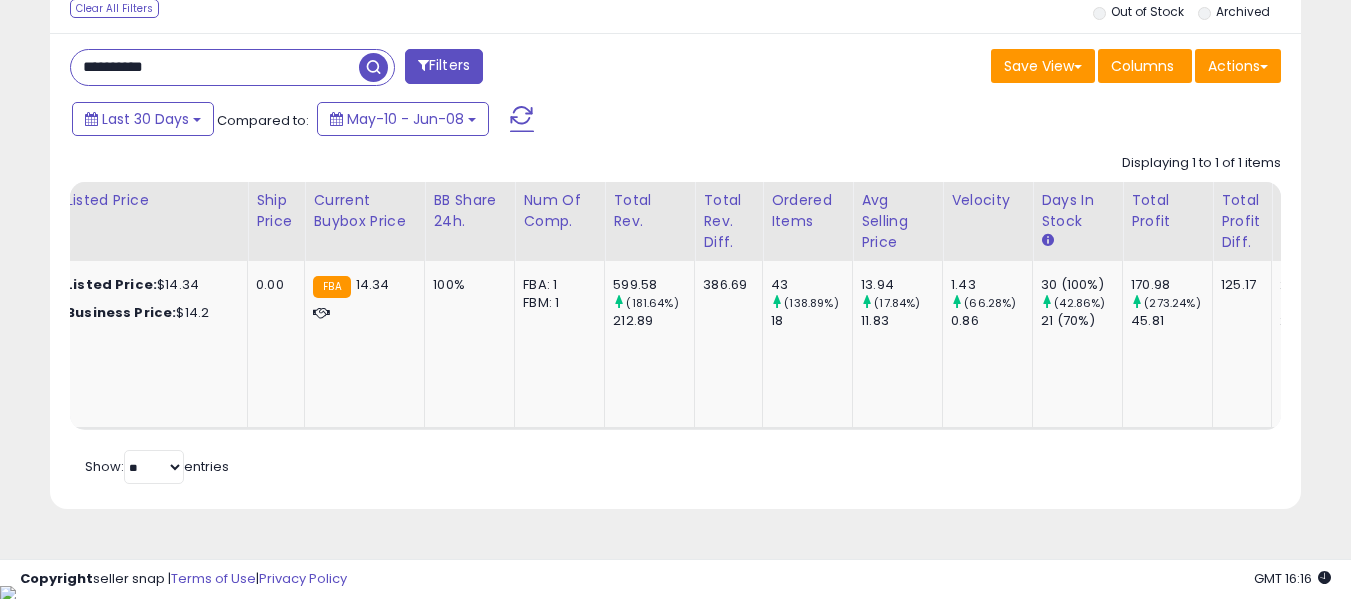 click on "**********" at bounding box center [215, 67] 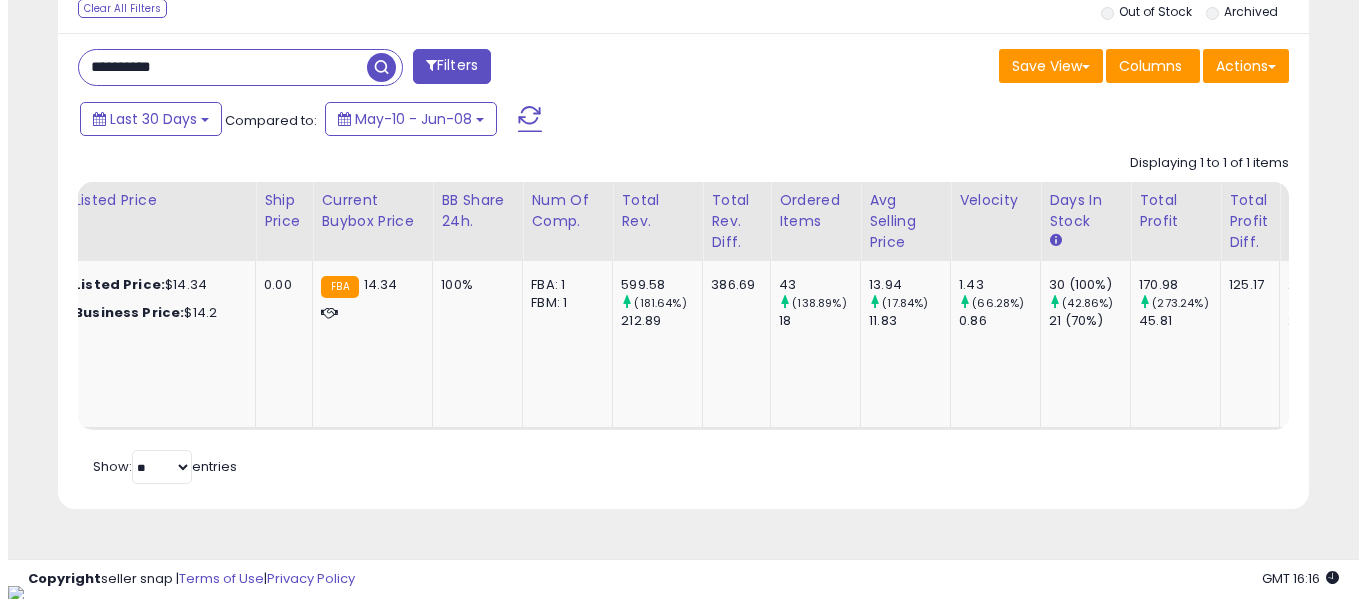 scroll, scrollTop: 621, scrollLeft: 0, axis: vertical 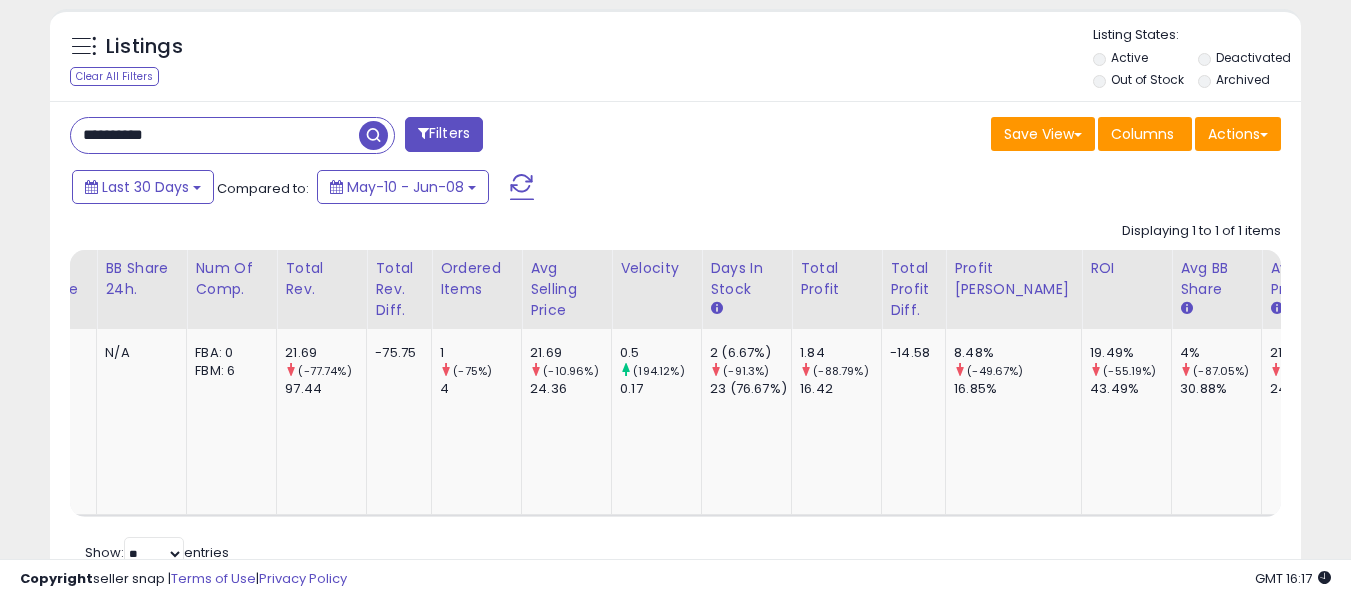 click on "**********" at bounding box center (215, 135) 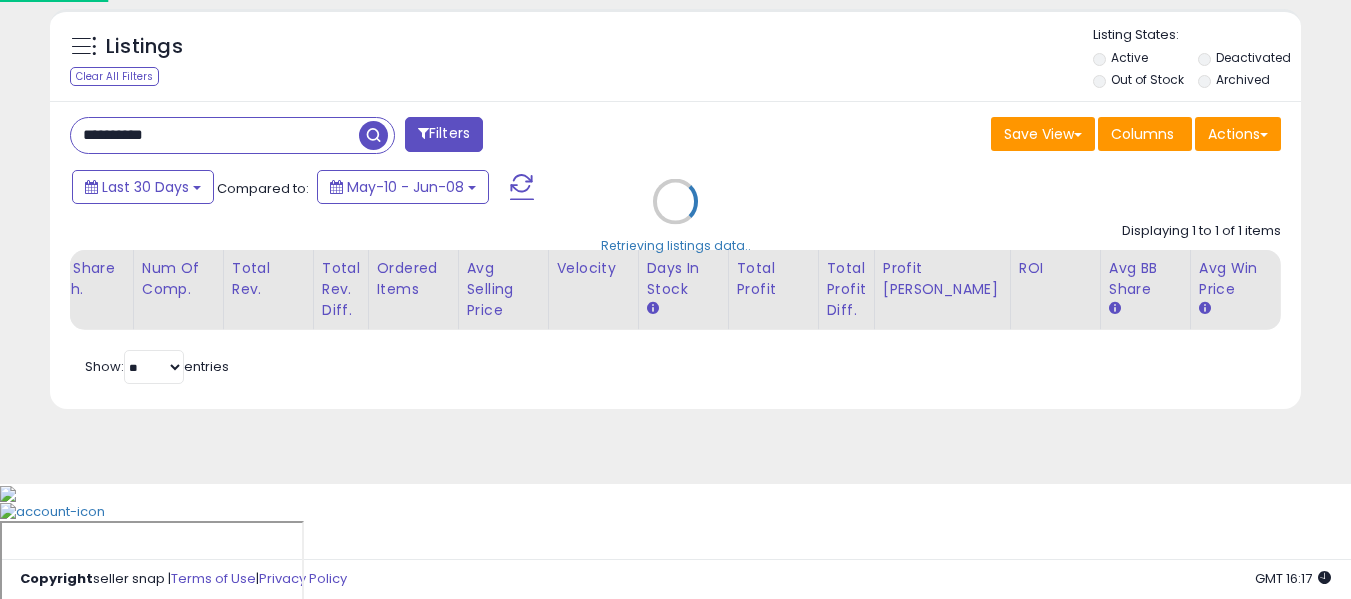 scroll, scrollTop: 999590, scrollLeft: 999267, axis: both 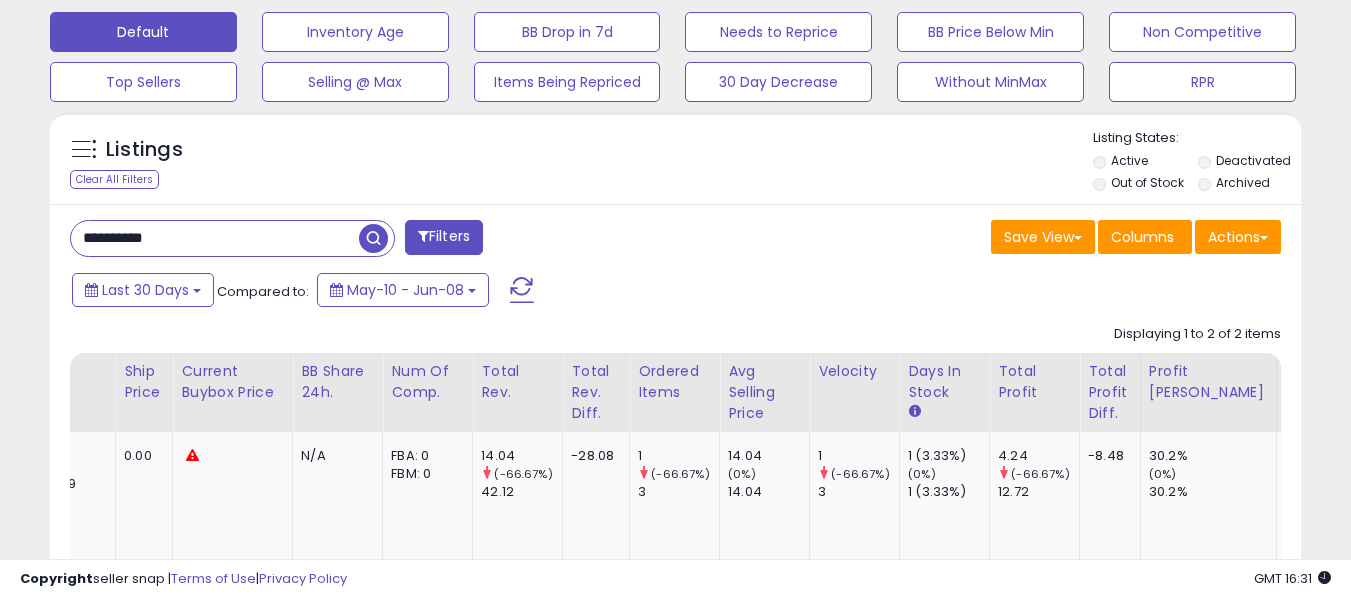 click on "**********" at bounding box center (215, 238) 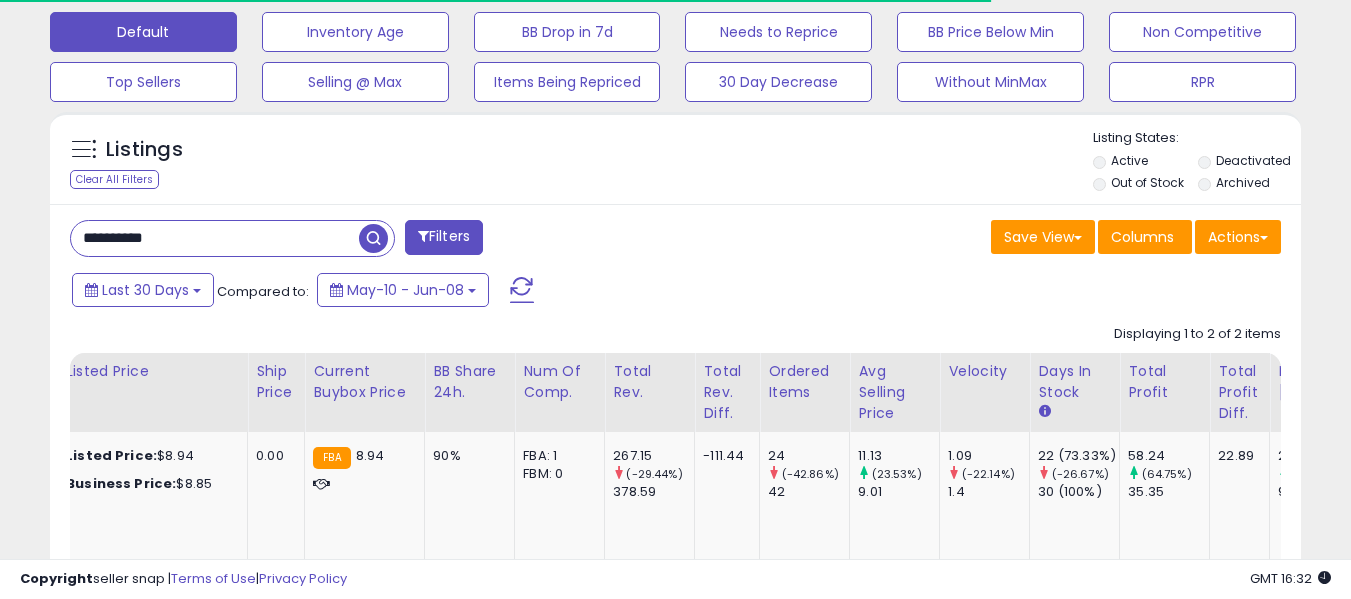 scroll, scrollTop: 999590, scrollLeft: 999276, axis: both 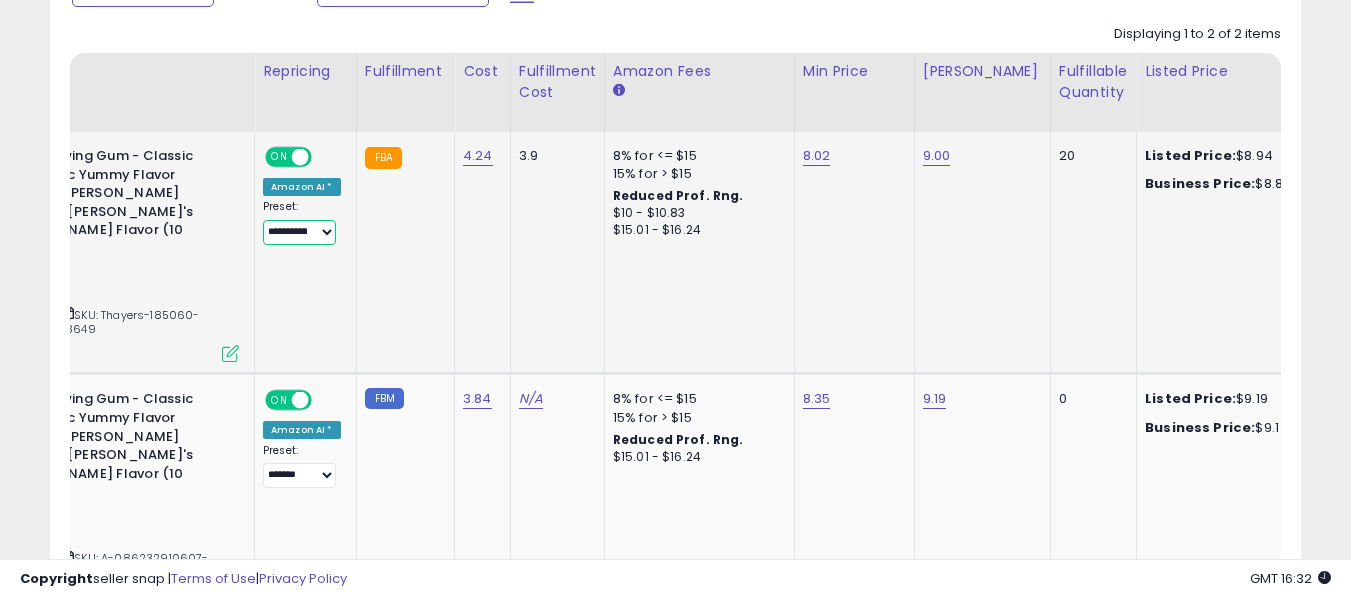 click on "**********" at bounding box center (299, 232) 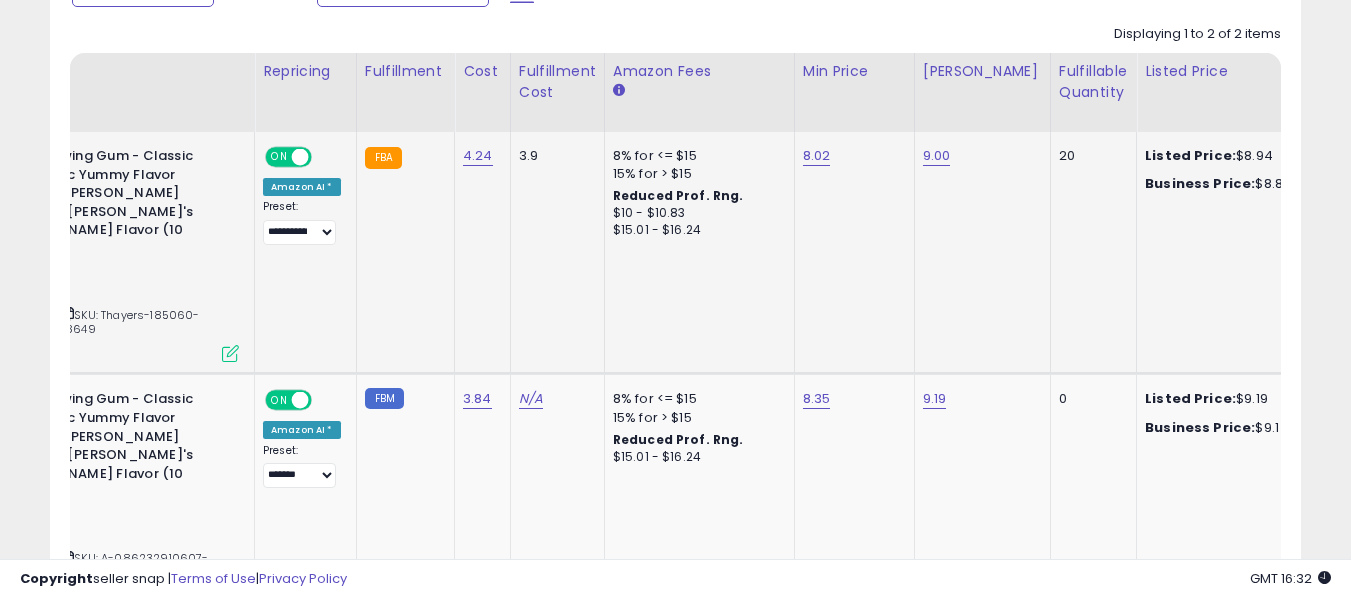 click on "3.9" 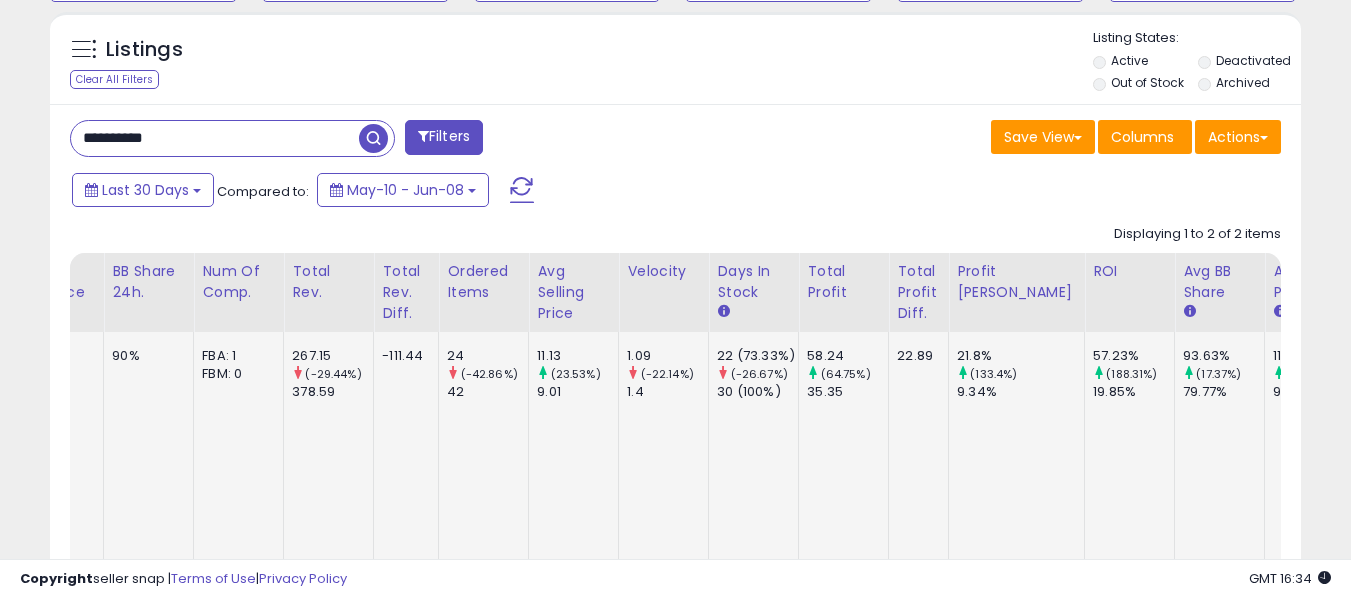 scroll, scrollTop: 0, scrollLeft: 1590, axis: horizontal 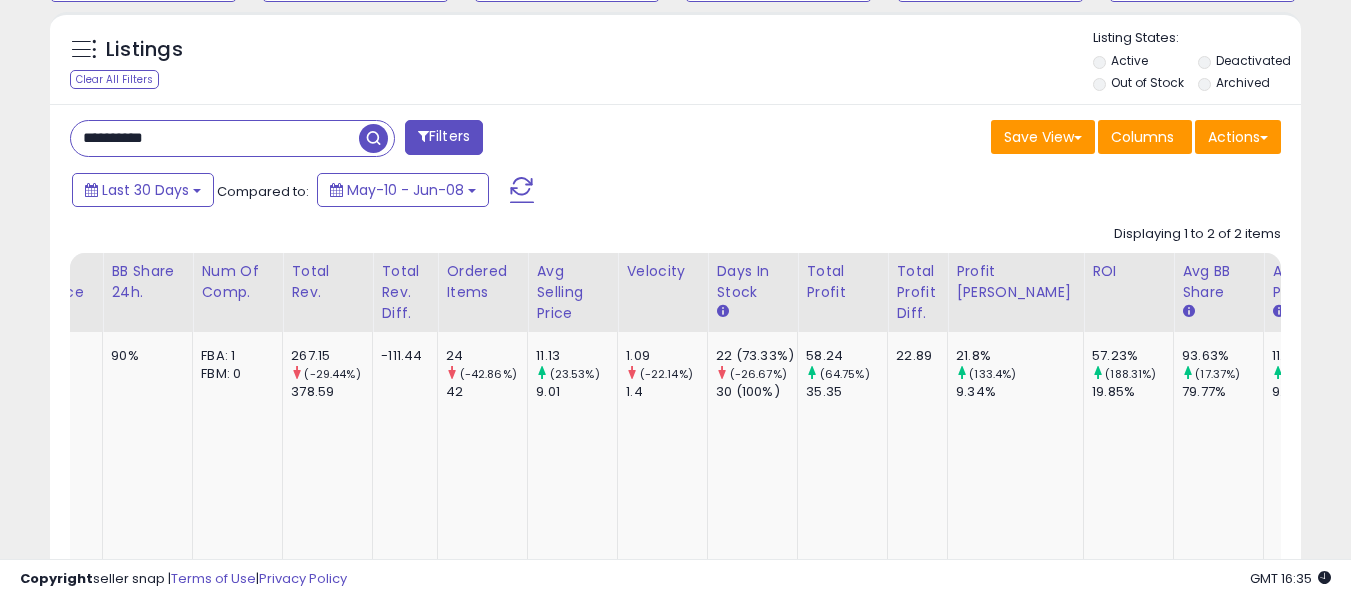 click on "**********" at bounding box center (215, 138) 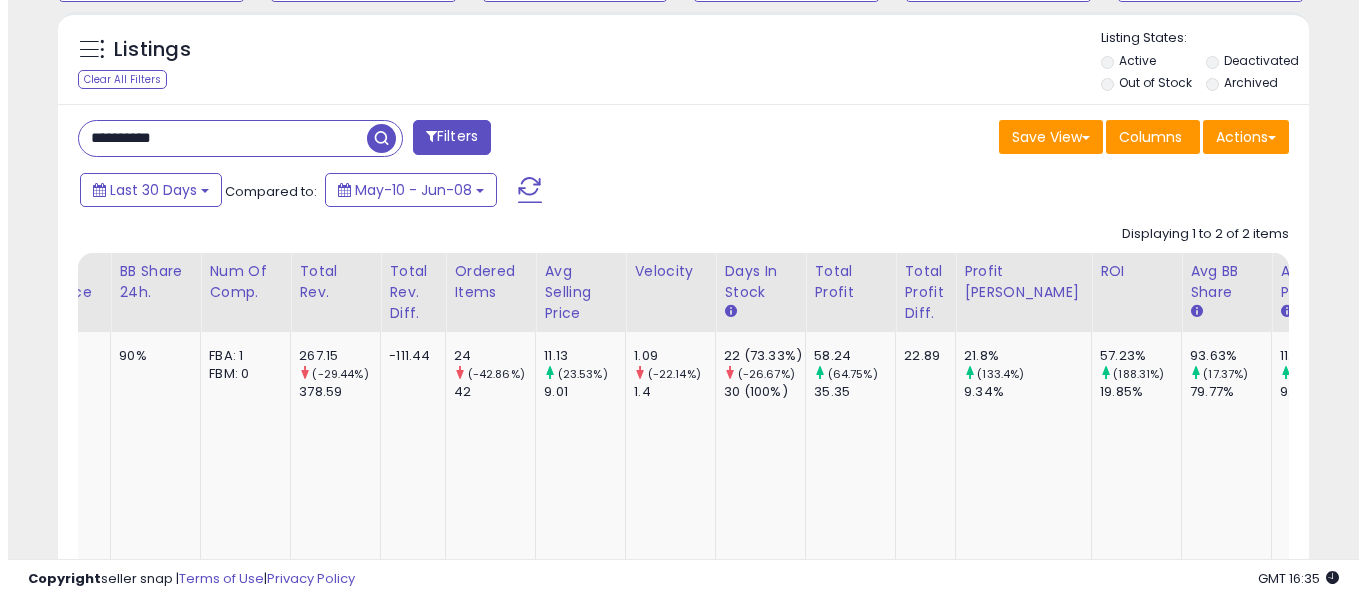 scroll, scrollTop: 621, scrollLeft: 0, axis: vertical 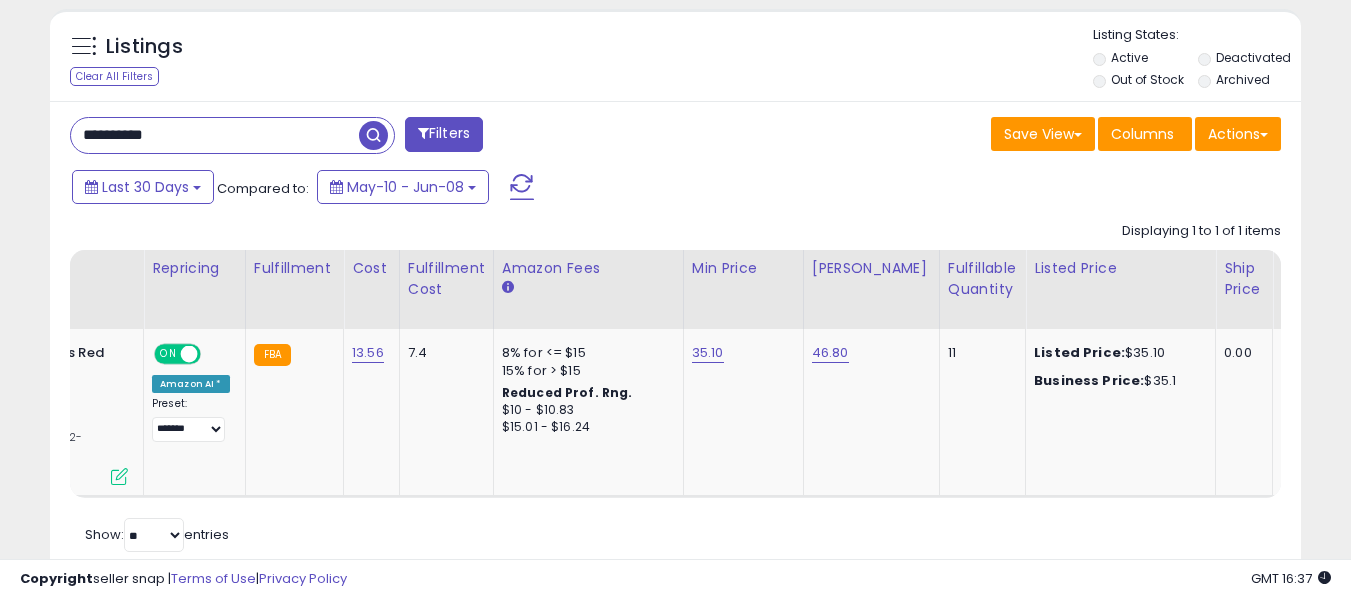 click on "**********" at bounding box center [215, 135] 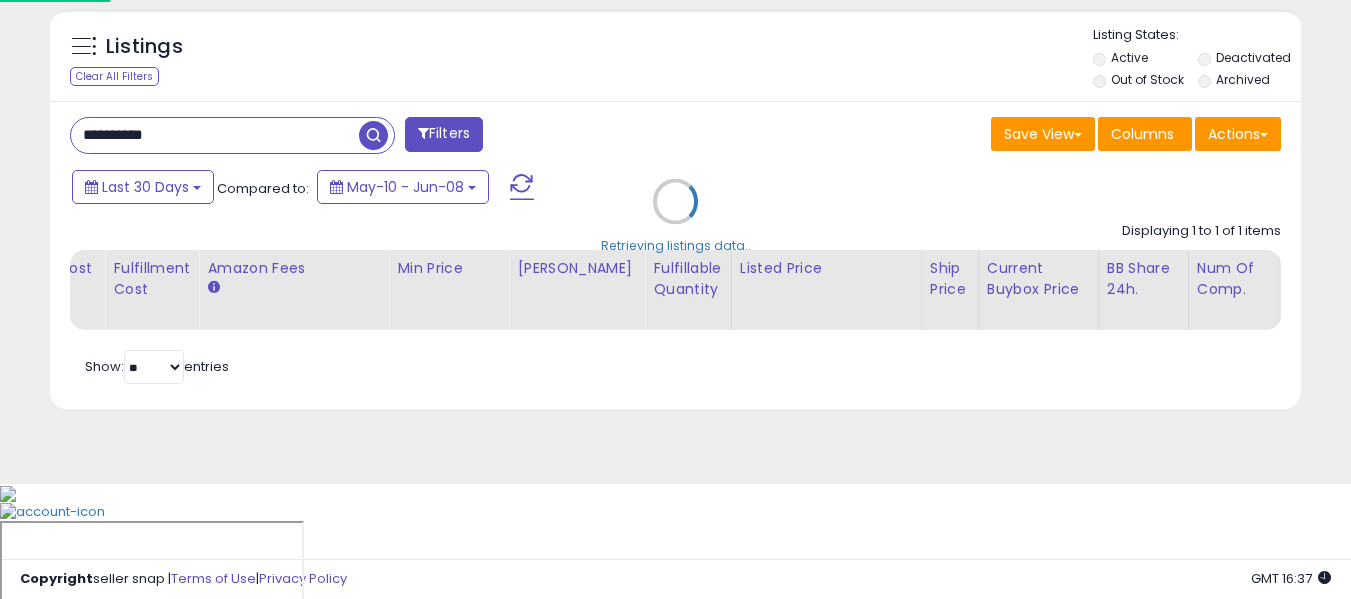 scroll, scrollTop: 999590, scrollLeft: 999267, axis: both 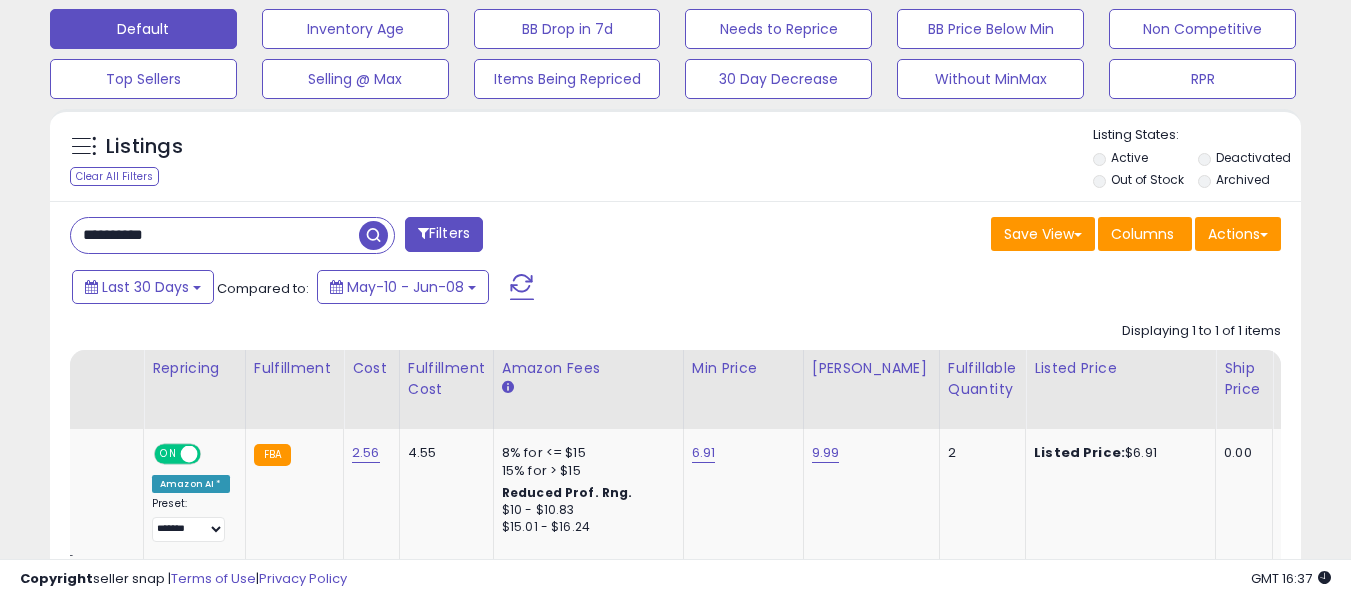 click on "**********" at bounding box center [675, 448] 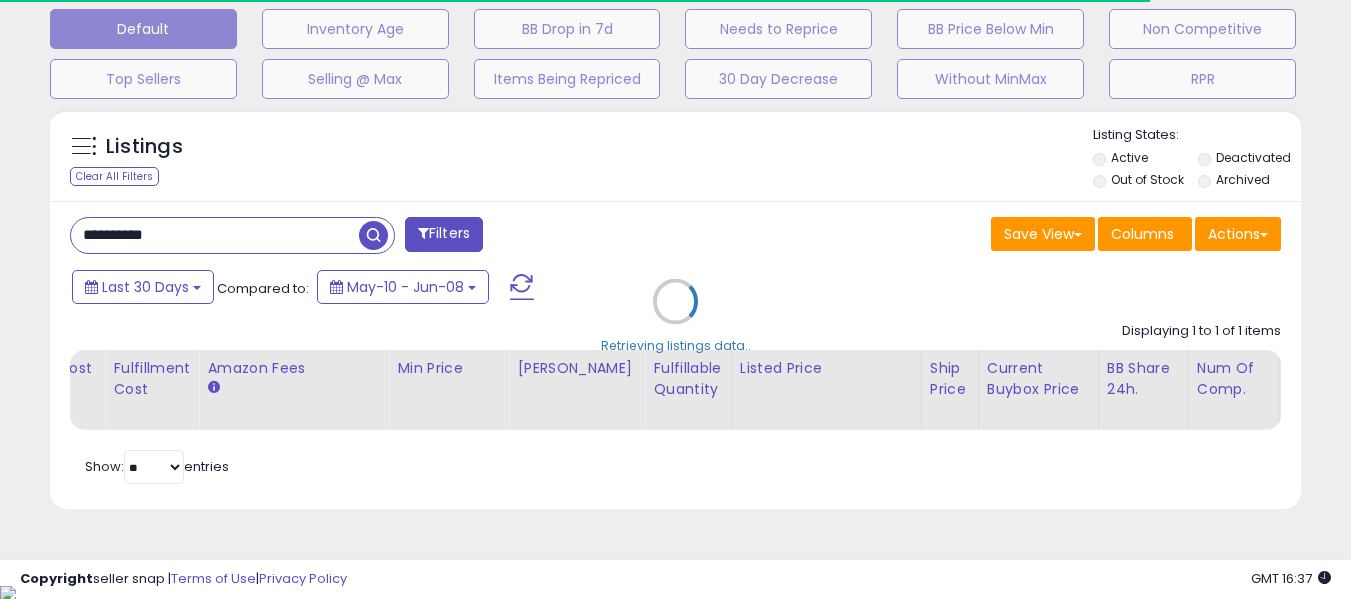 scroll, scrollTop: 410, scrollLeft: 724, axis: both 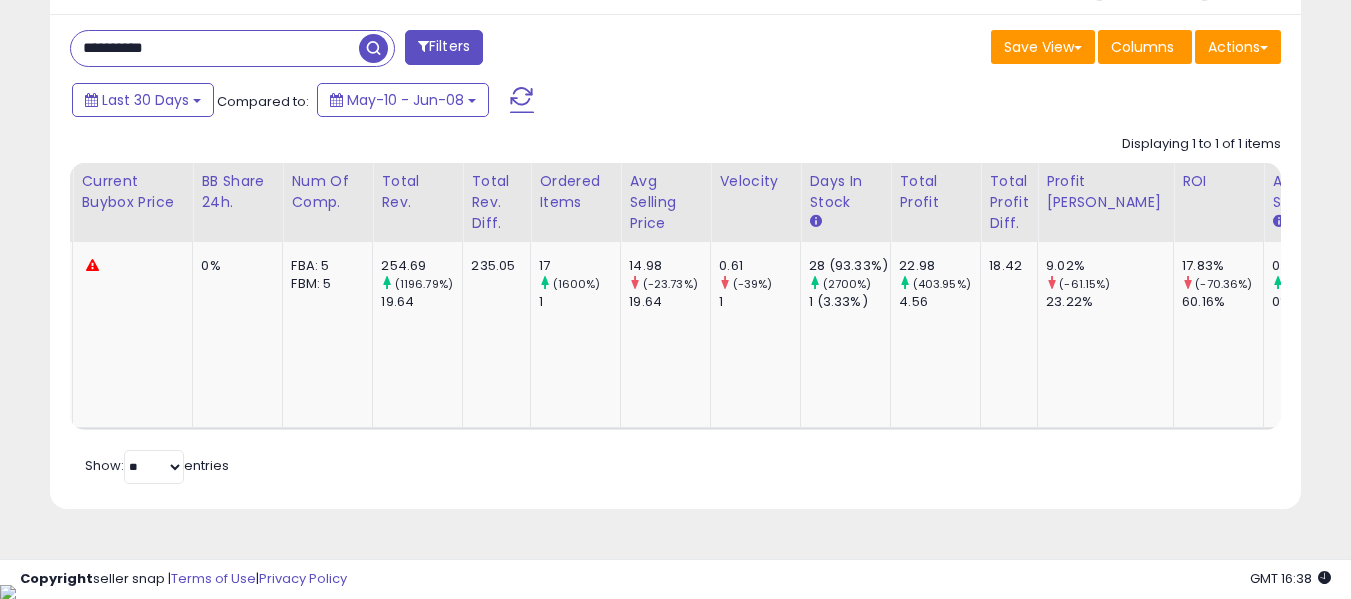 click on "**********" at bounding box center [215, 48] 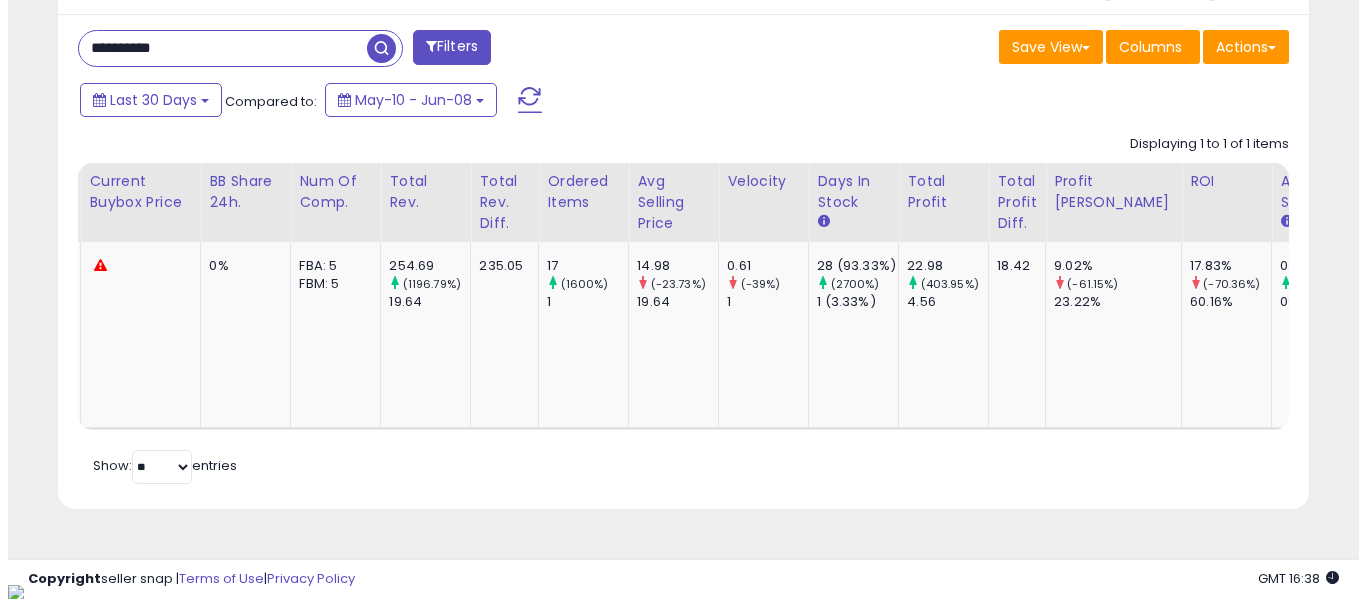 scroll, scrollTop: 621, scrollLeft: 0, axis: vertical 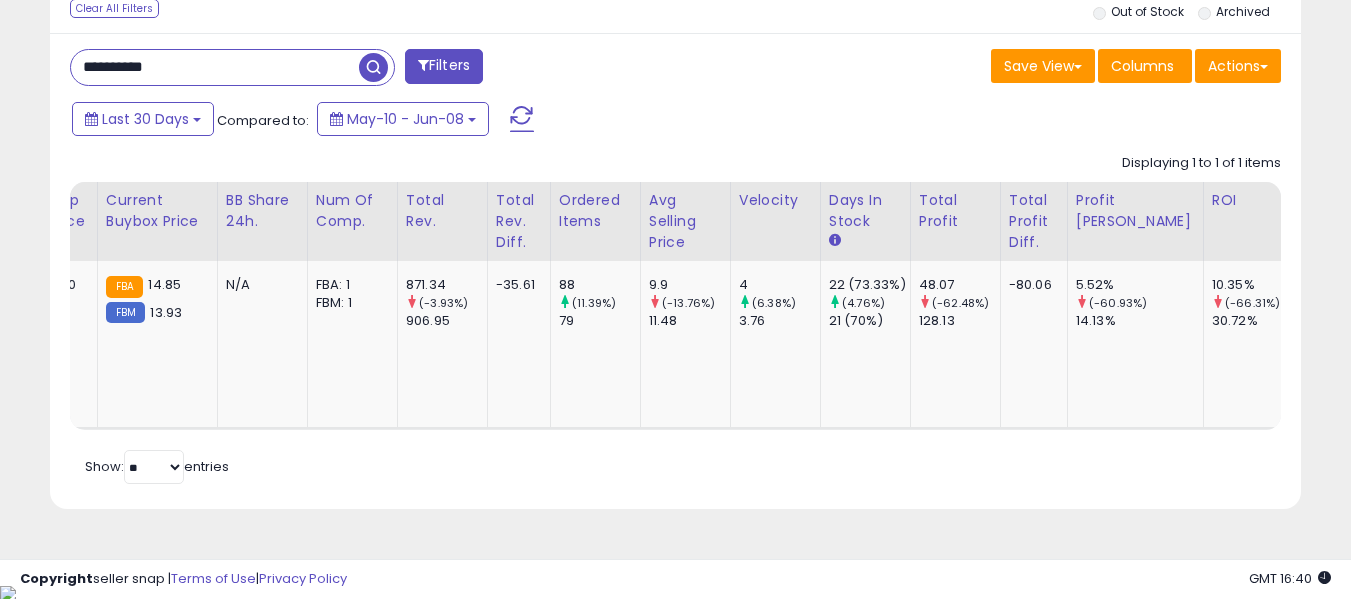 click on "**********" at bounding box center (215, 67) 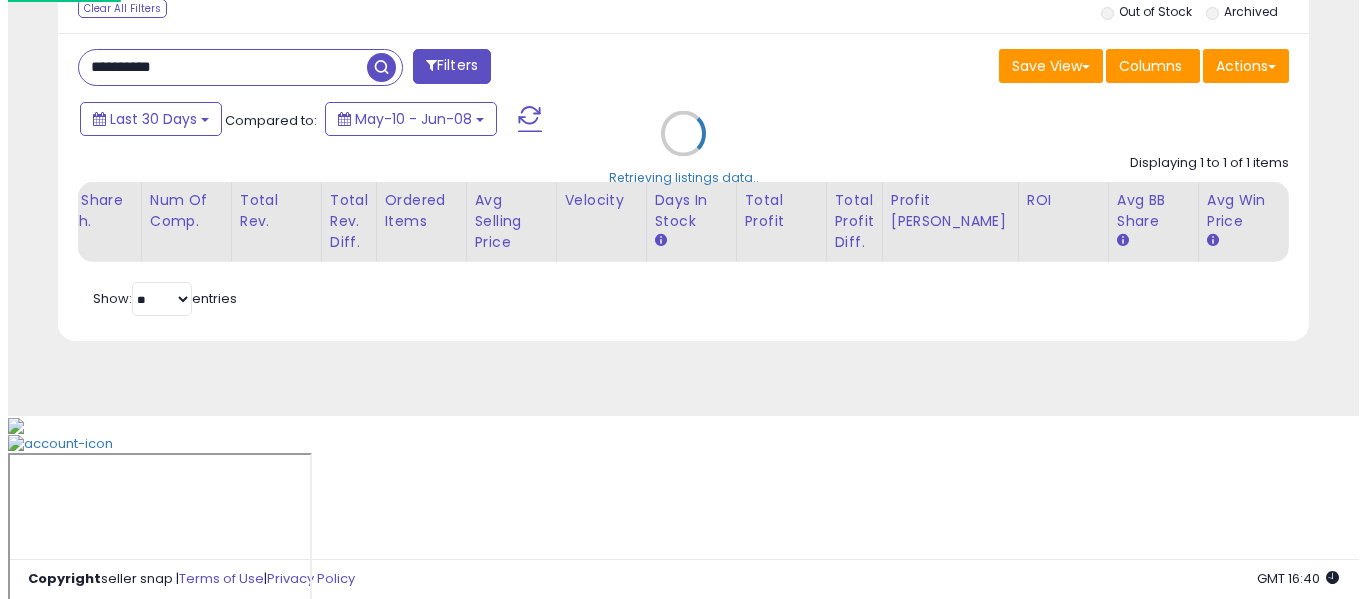 scroll, scrollTop: 621, scrollLeft: 0, axis: vertical 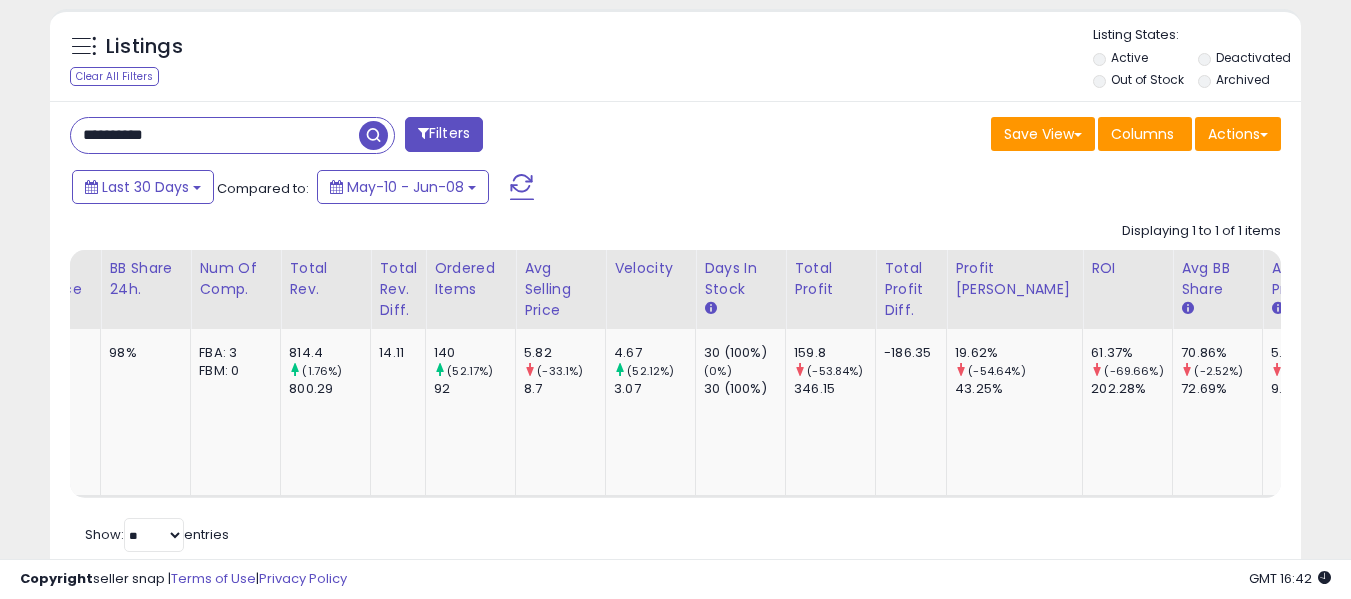 click on "**********" at bounding box center (215, 135) 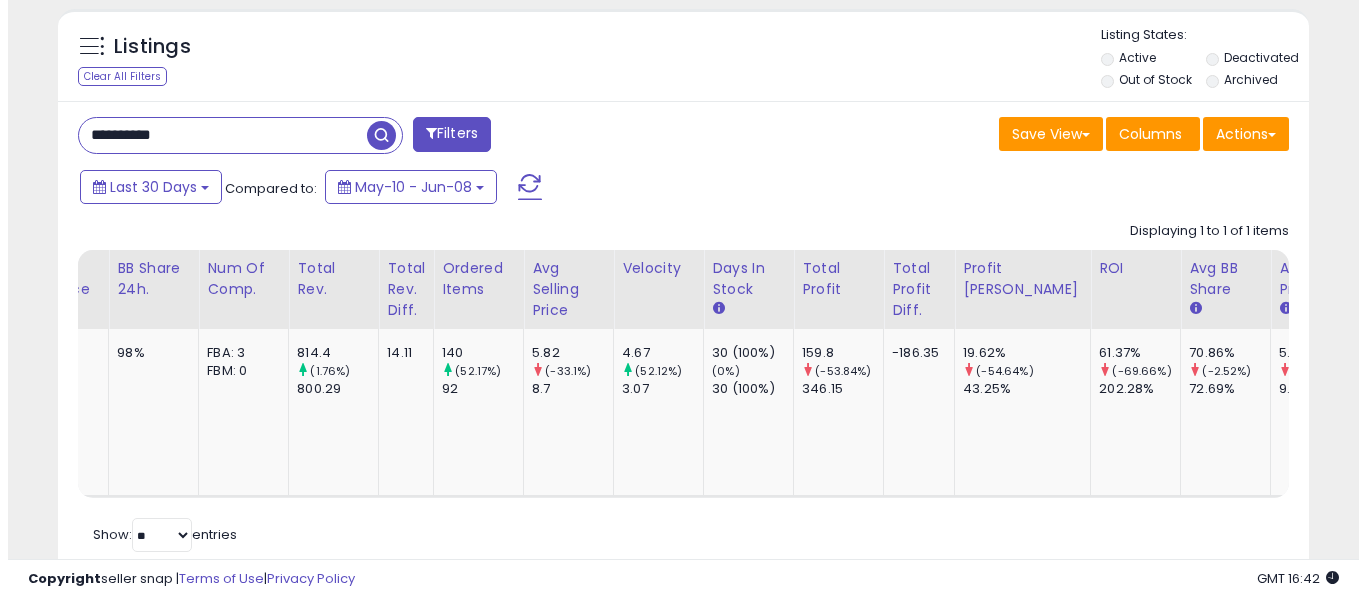 scroll, scrollTop: 621, scrollLeft: 0, axis: vertical 